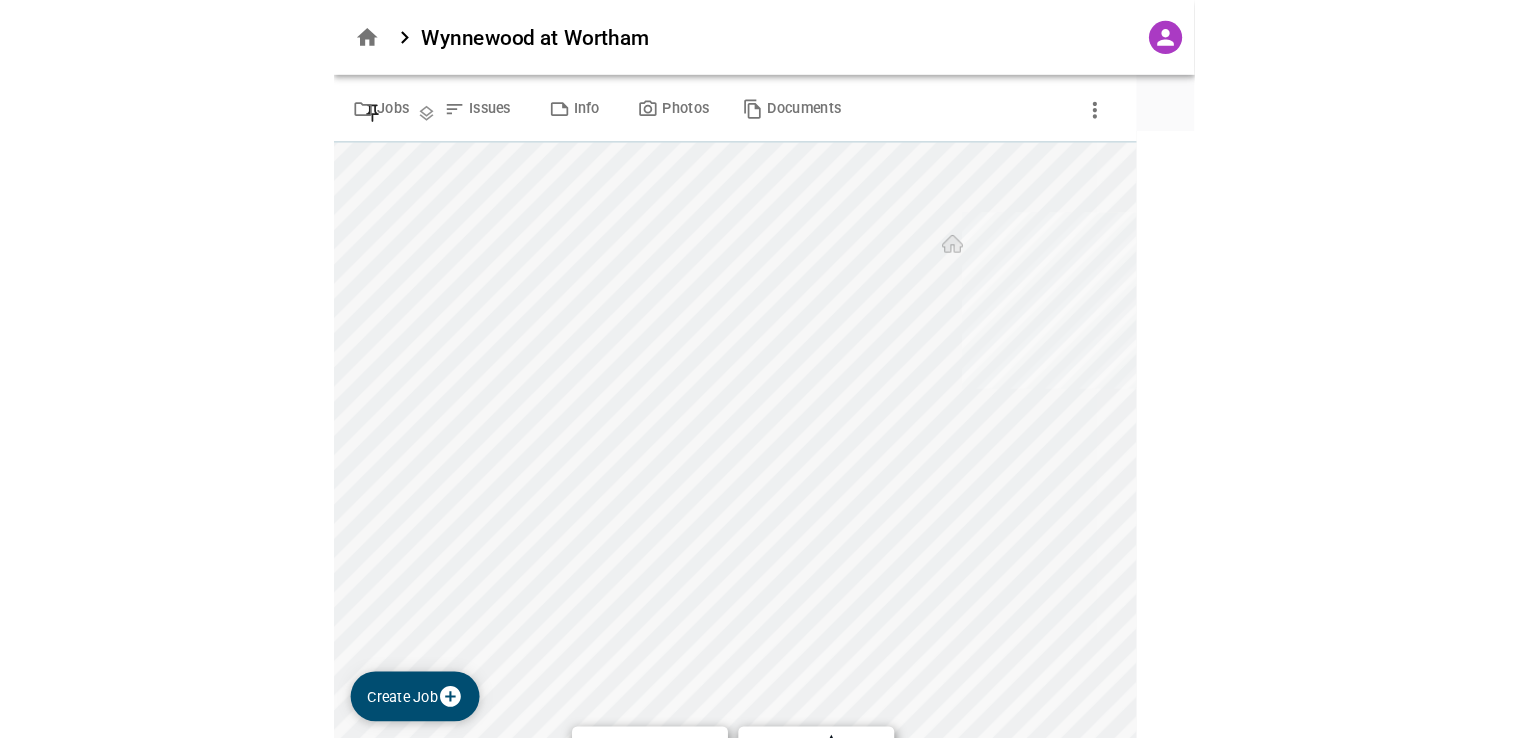 scroll, scrollTop: 0, scrollLeft: 0, axis: both 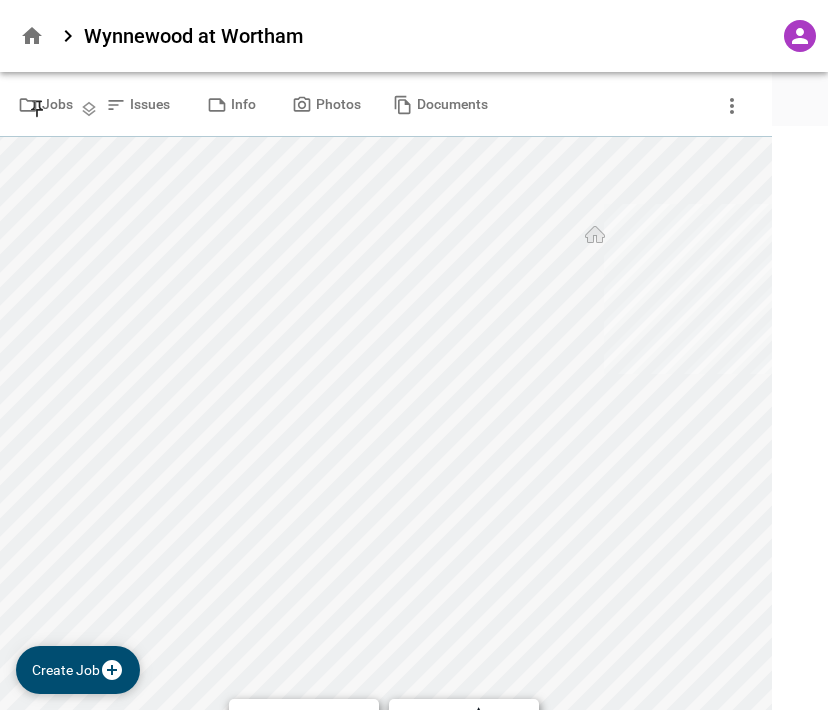 drag, startPoint x: 0, startPoint y: 0, endPoint x: 66, endPoint y: 39, distance: 76.66159 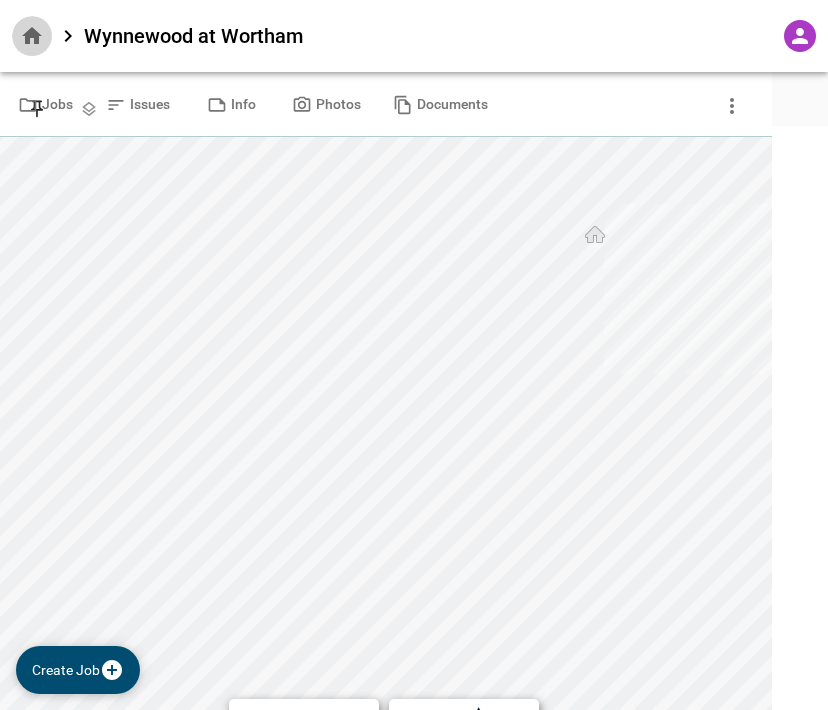 click 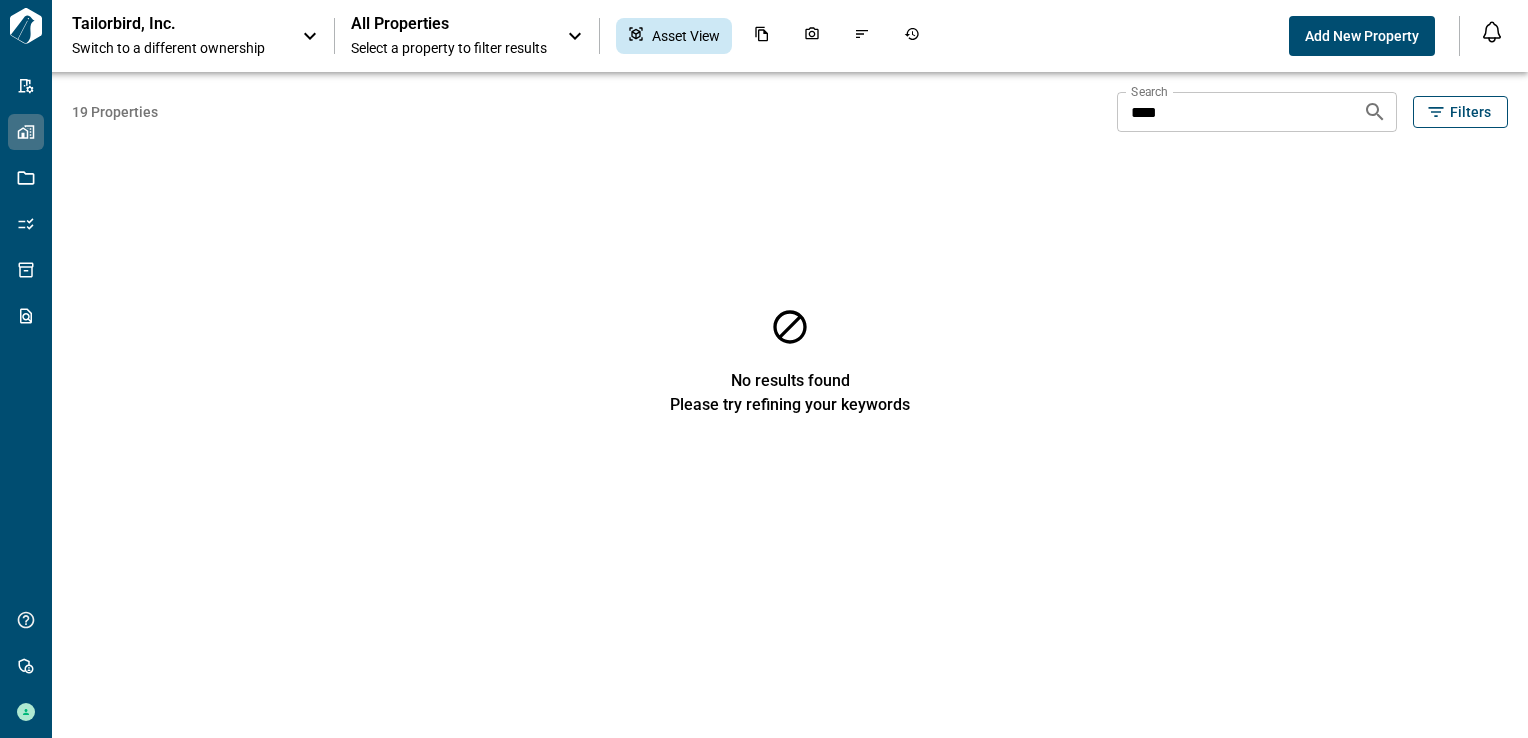 click 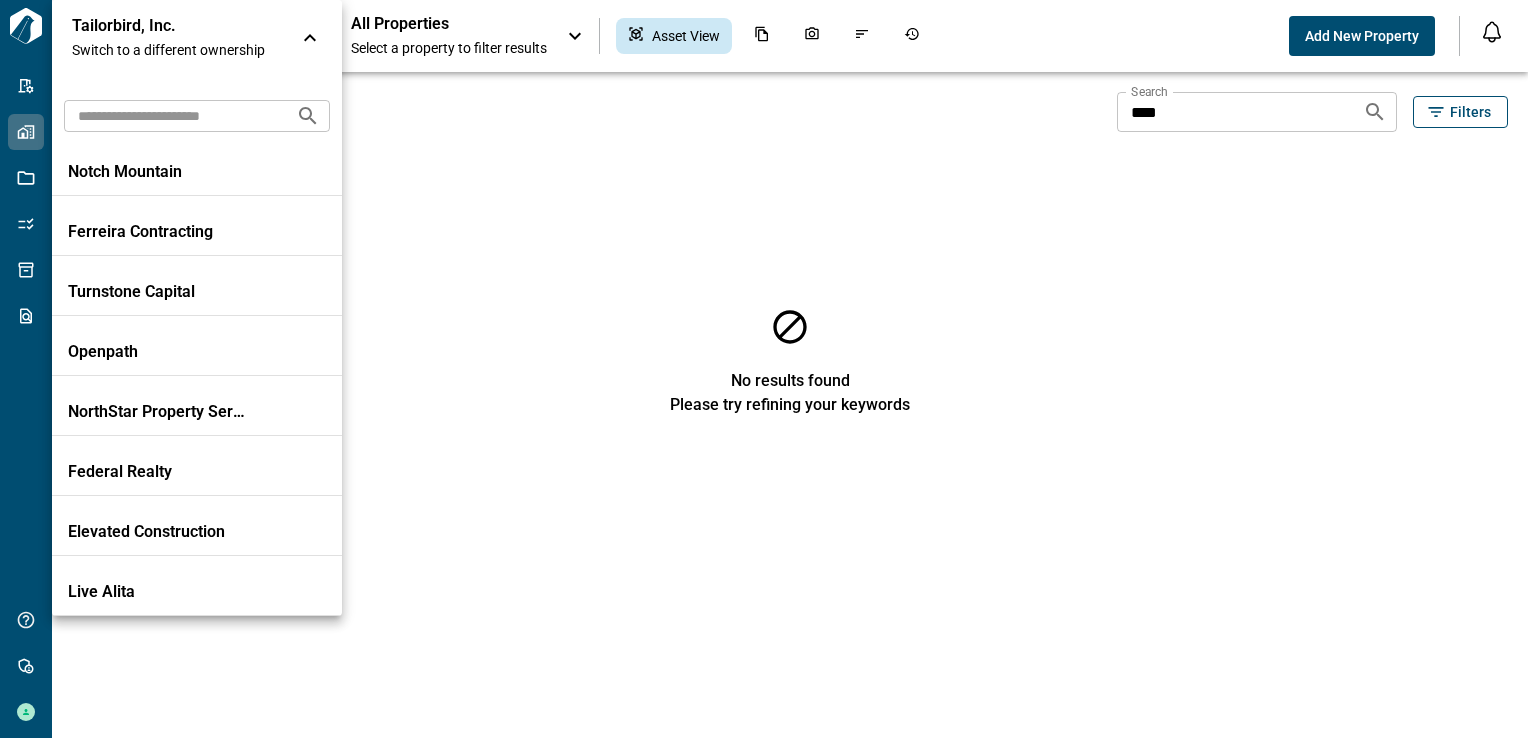 click at bounding box center [172, 115] 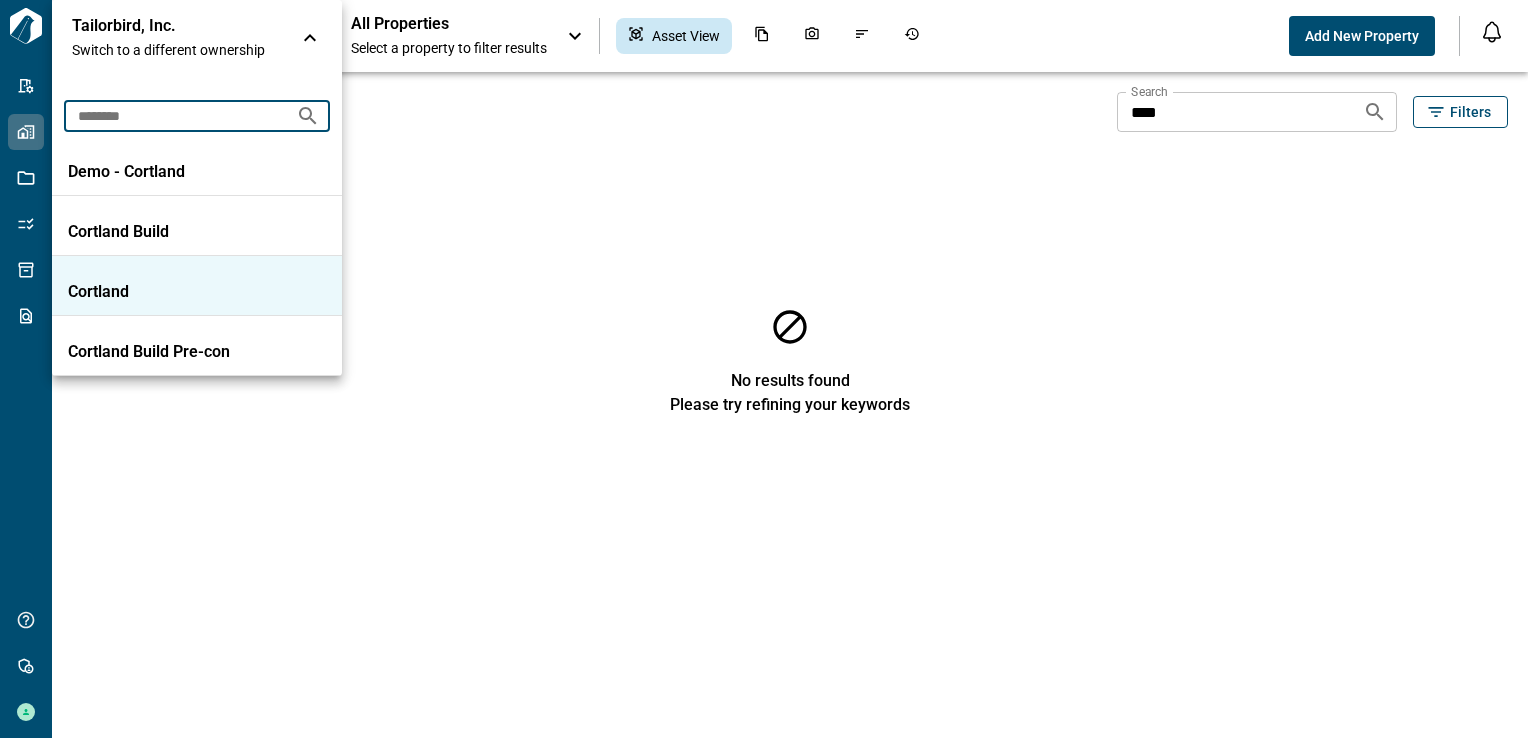 type on "********" 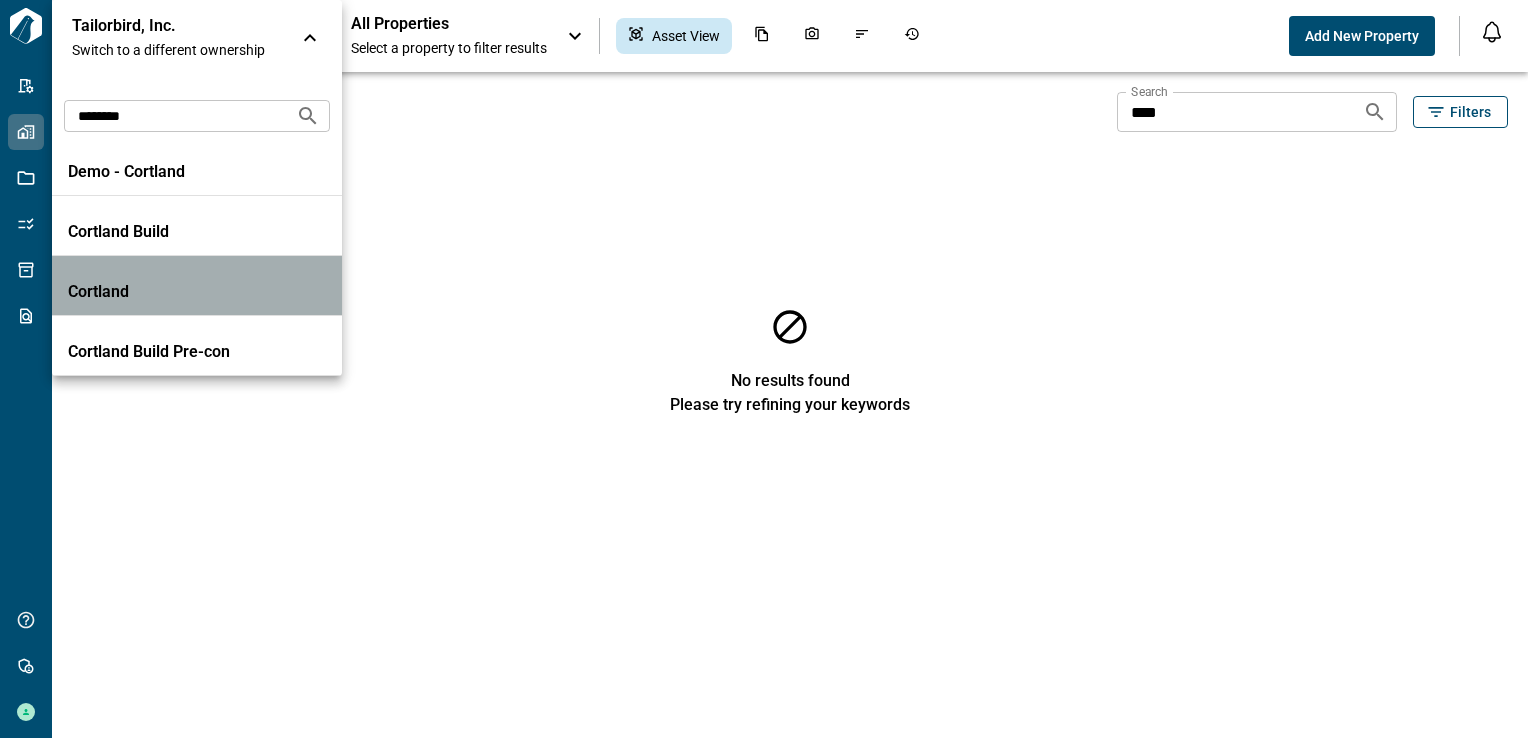 click on "Cortland" at bounding box center [158, 292] 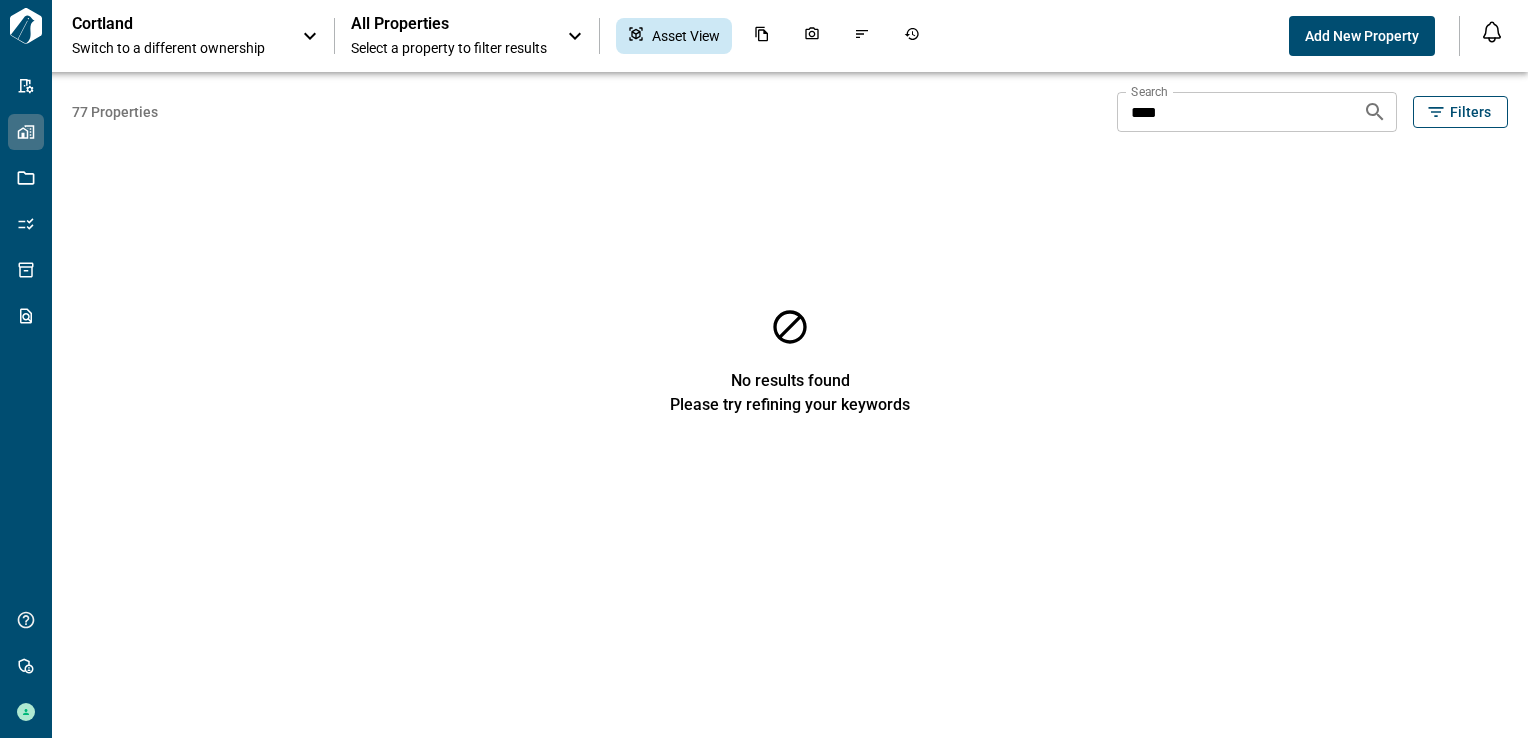 click on "Select a property to filter results" at bounding box center [449, 48] 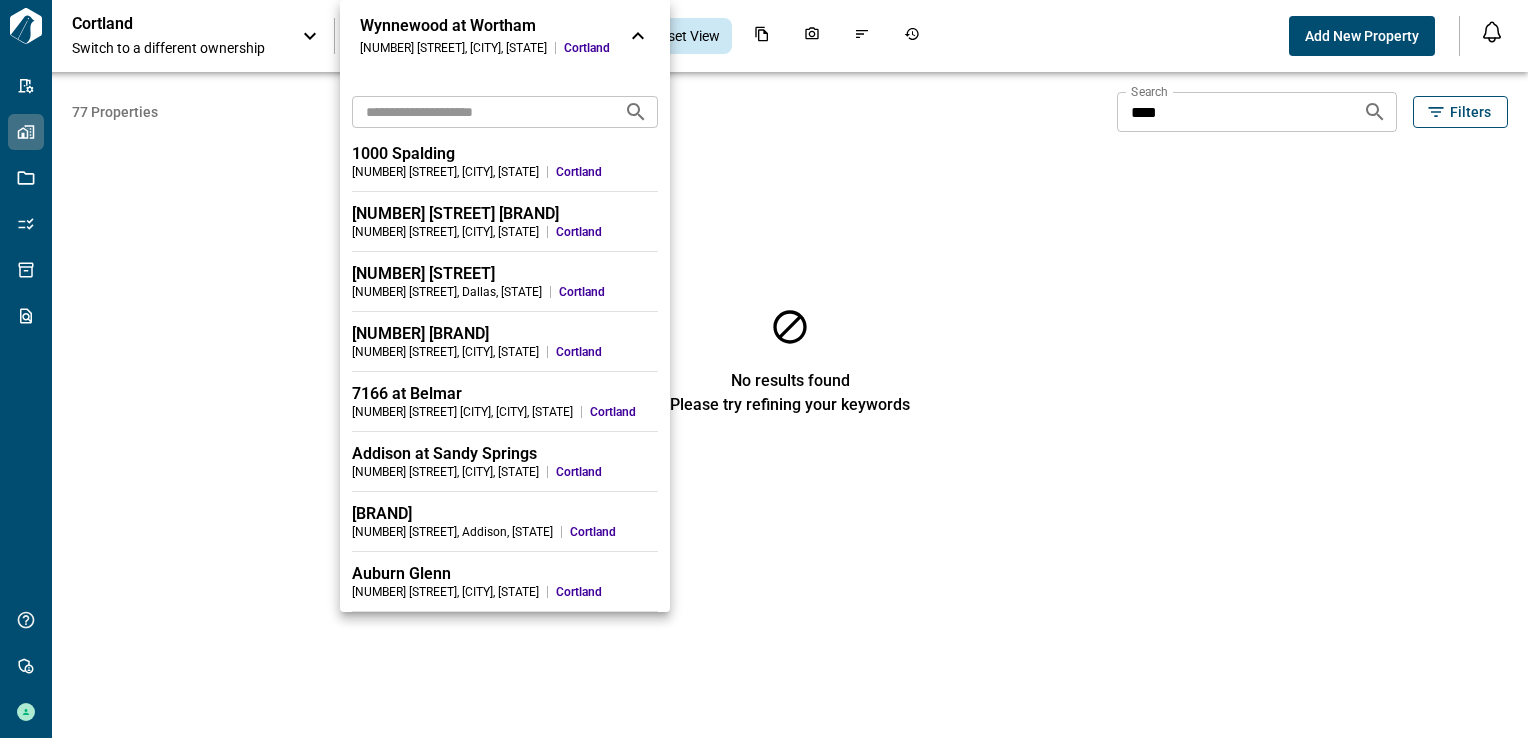 click at bounding box center (480, 111) 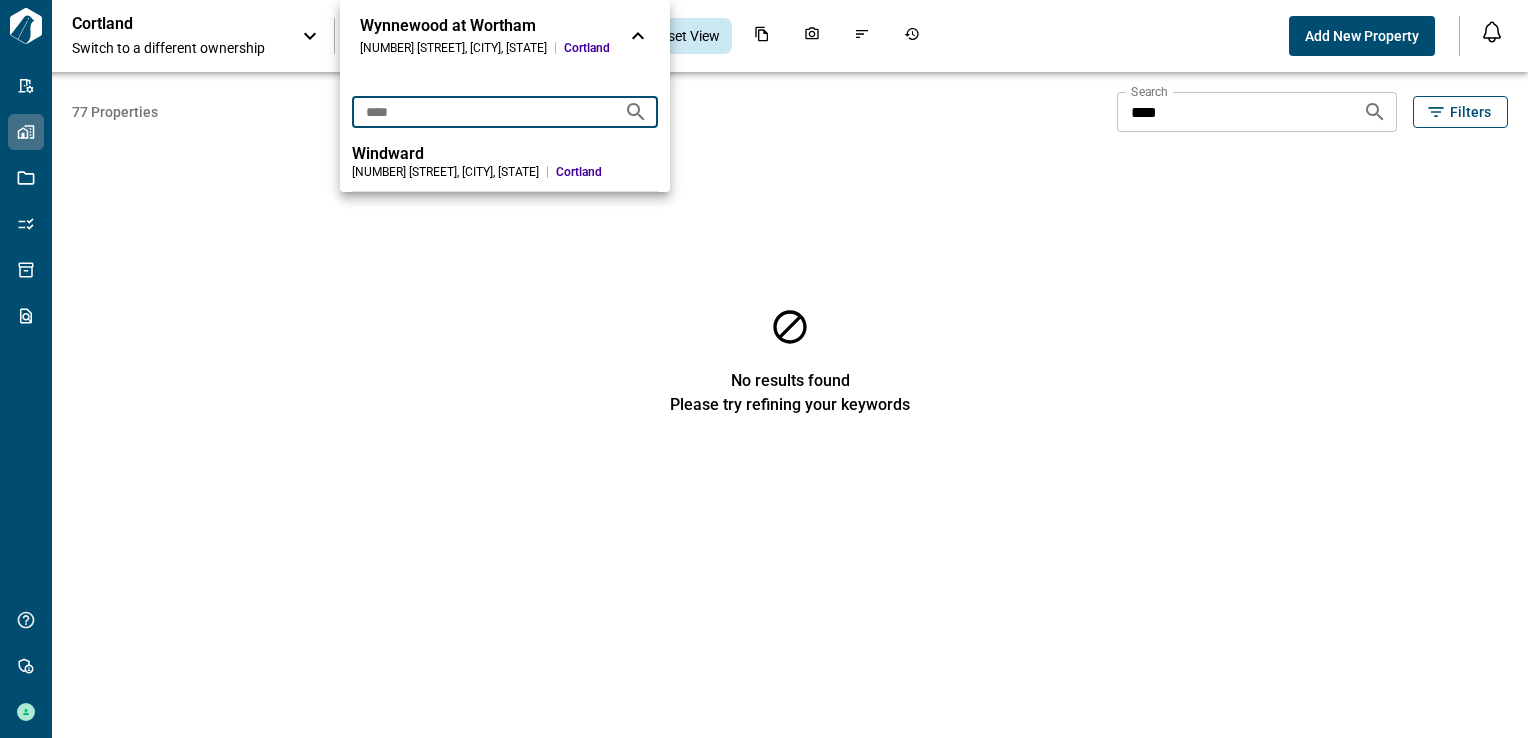 type on "****" 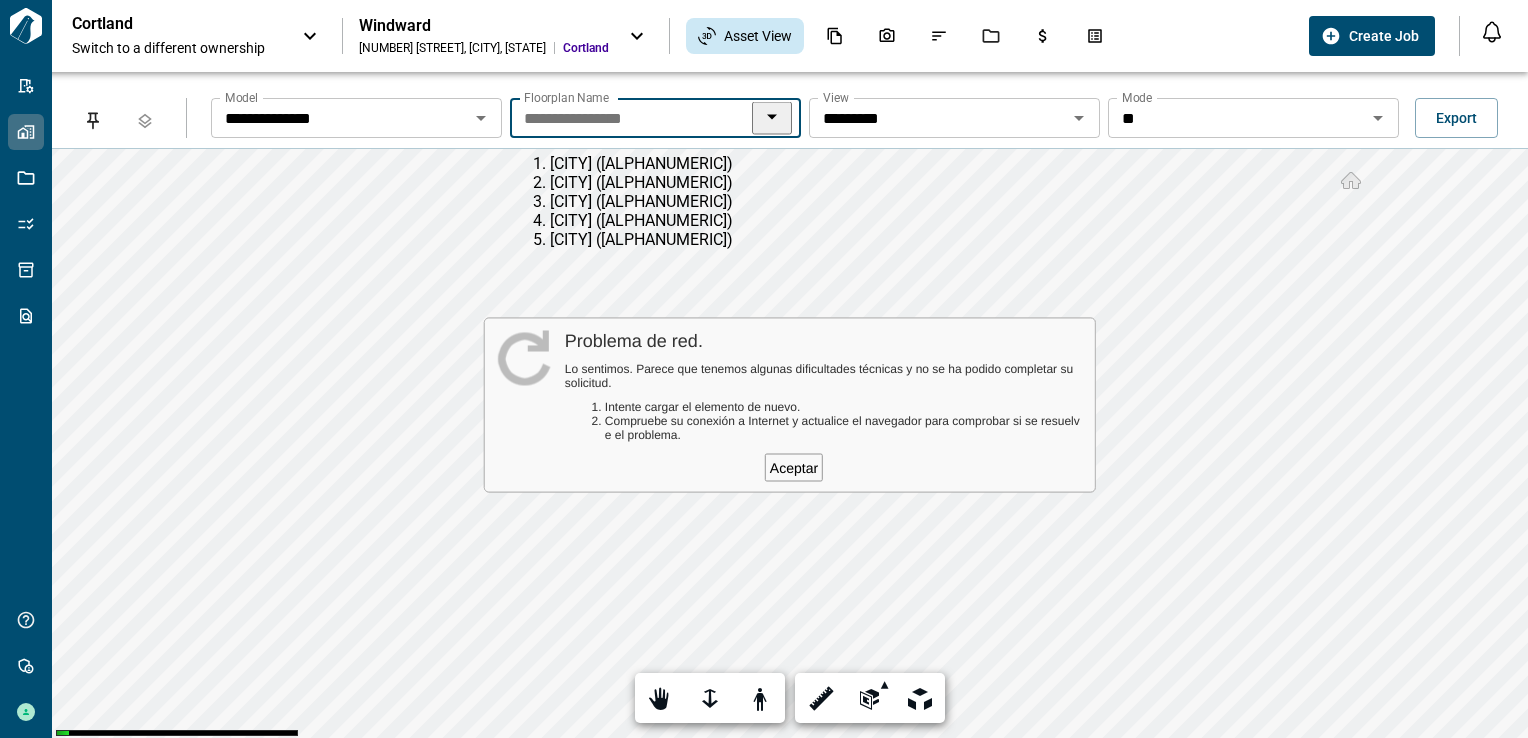 click on "**********" at bounding box center (639, 118) 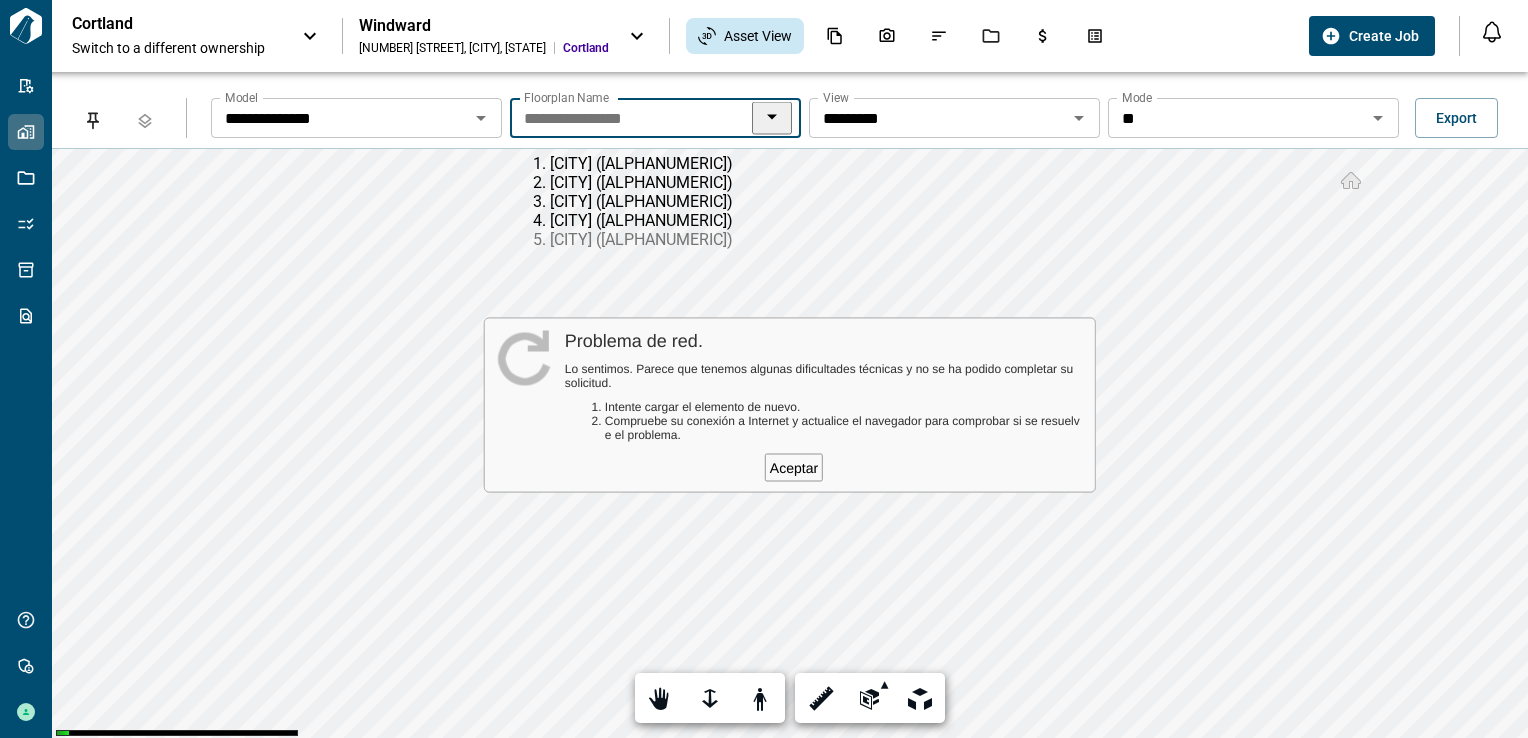 click on "[CITY] ([ALPHANUMERIC])" at bounding box center [641, 239] 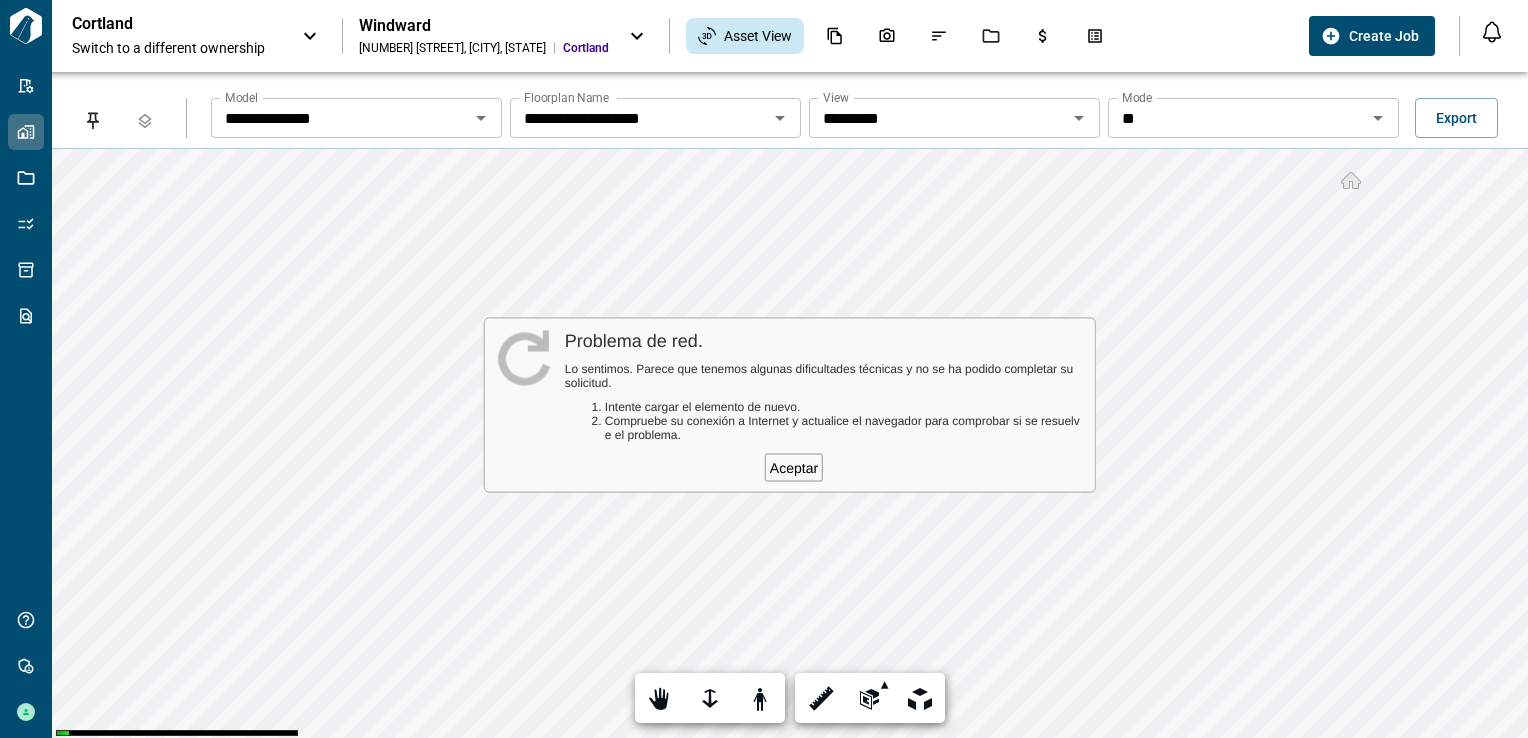 click on "Export" at bounding box center (1456, 118) 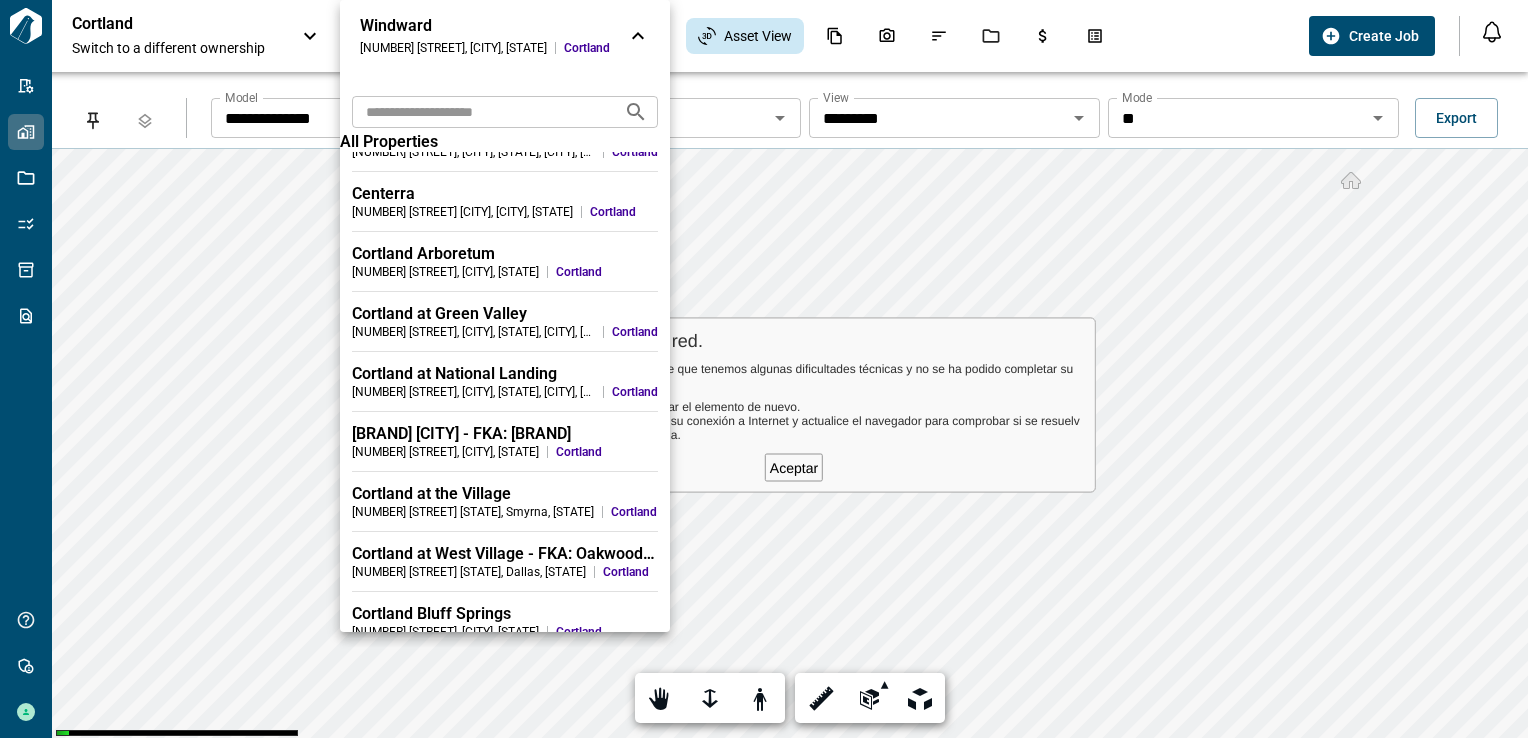 scroll, scrollTop: 600, scrollLeft: 0, axis: vertical 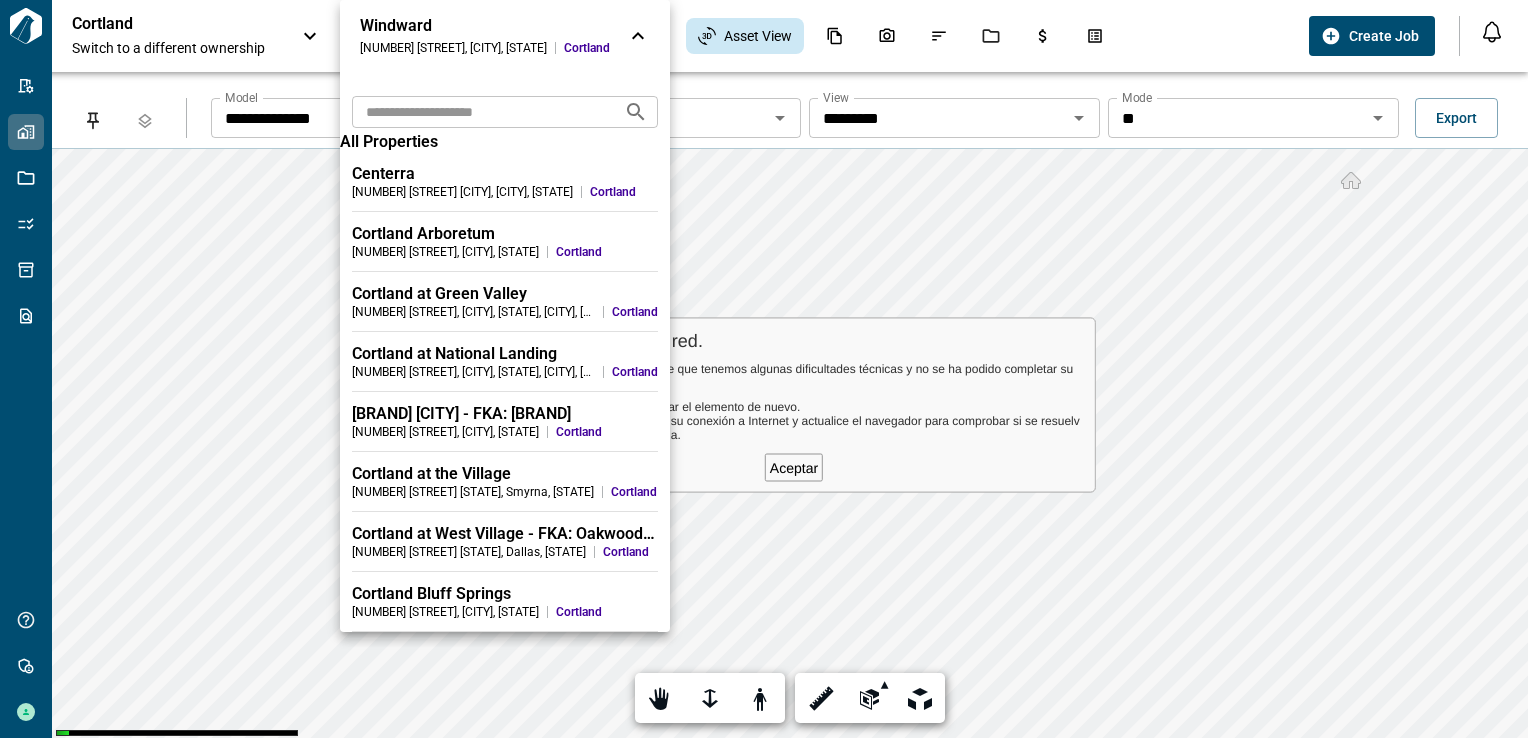 click at bounding box center [480, 111] 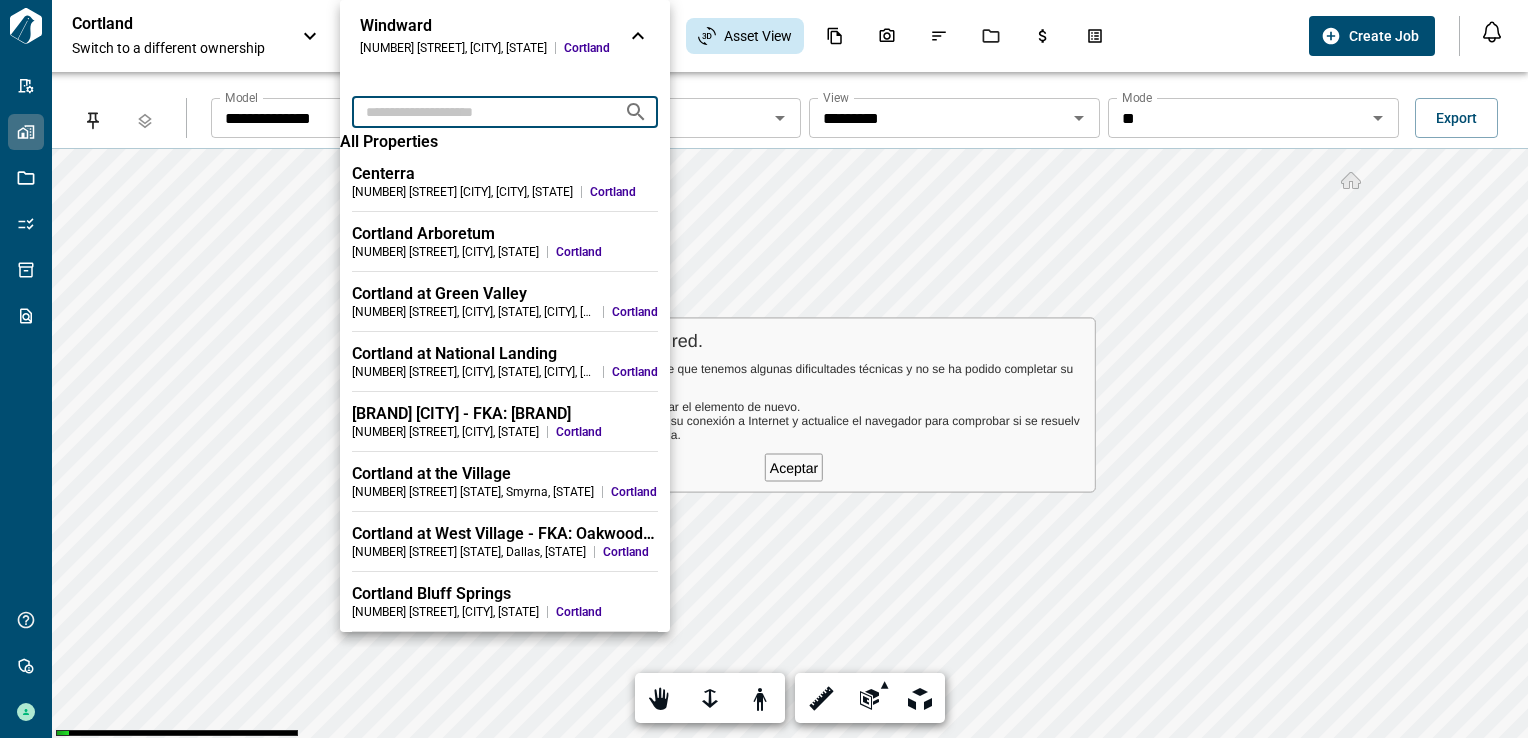 type on "*" 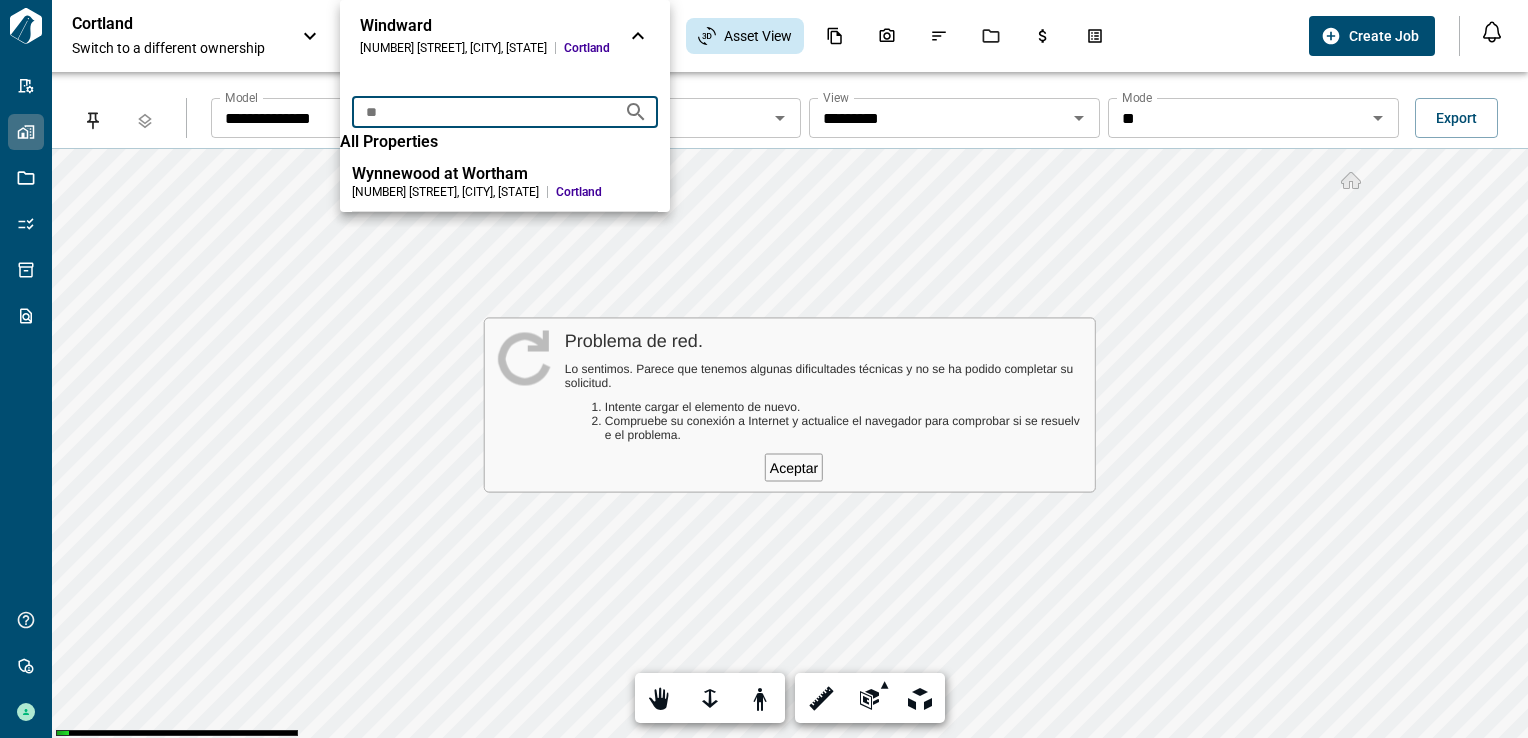 scroll, scrollTop: 0, scrollLeft: 0, axis: both 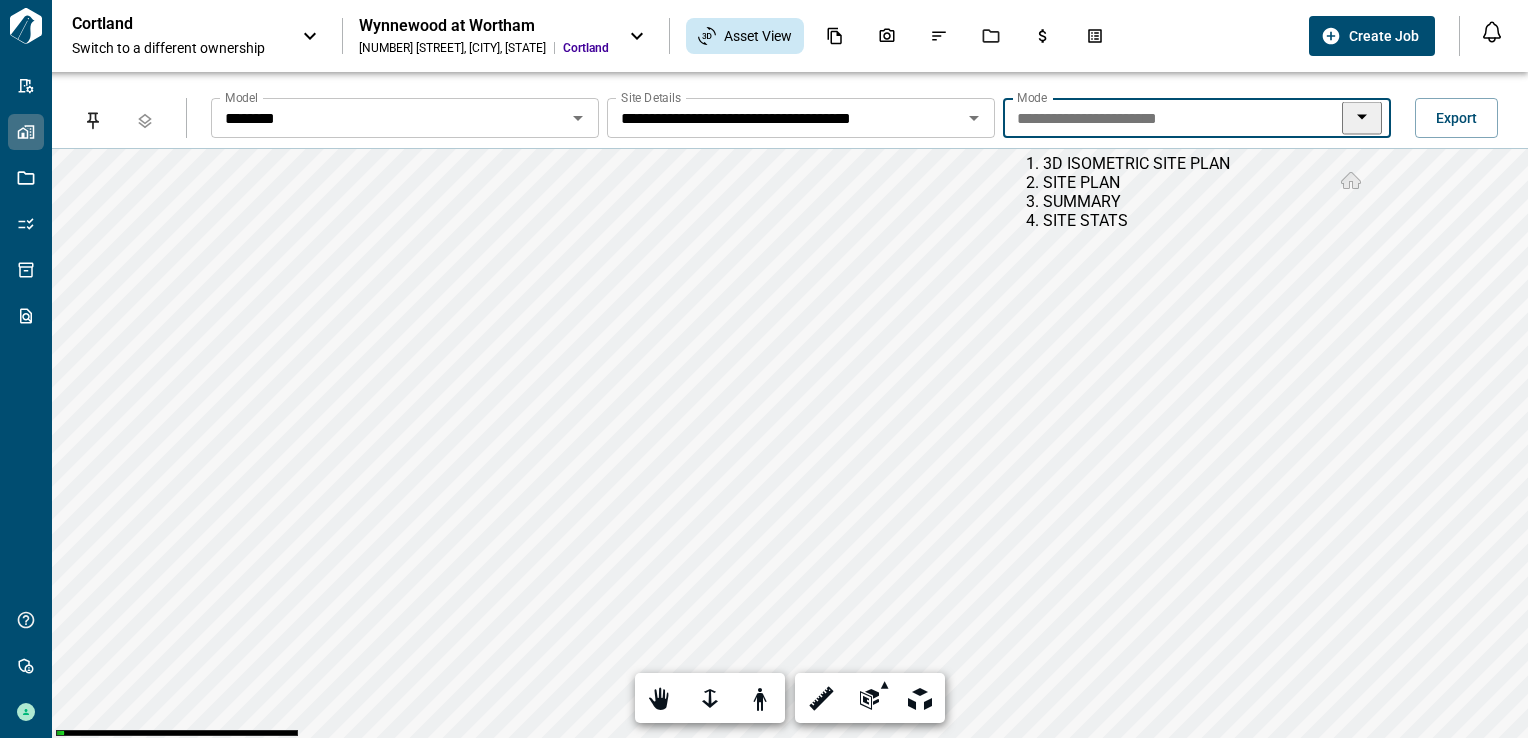 click on "**********" at bounding box center [1180, 118] 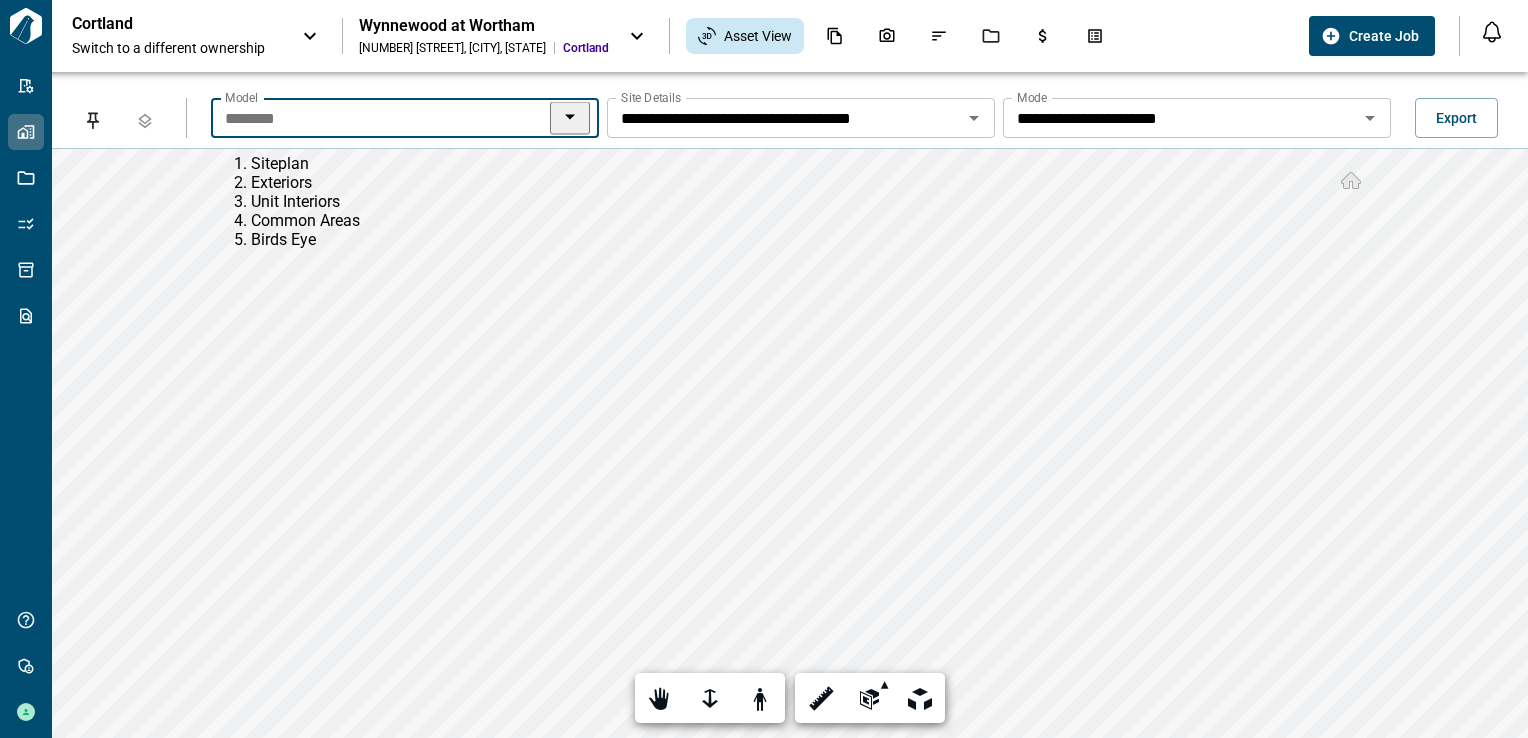click on "********" at bounding box center [388, 118] 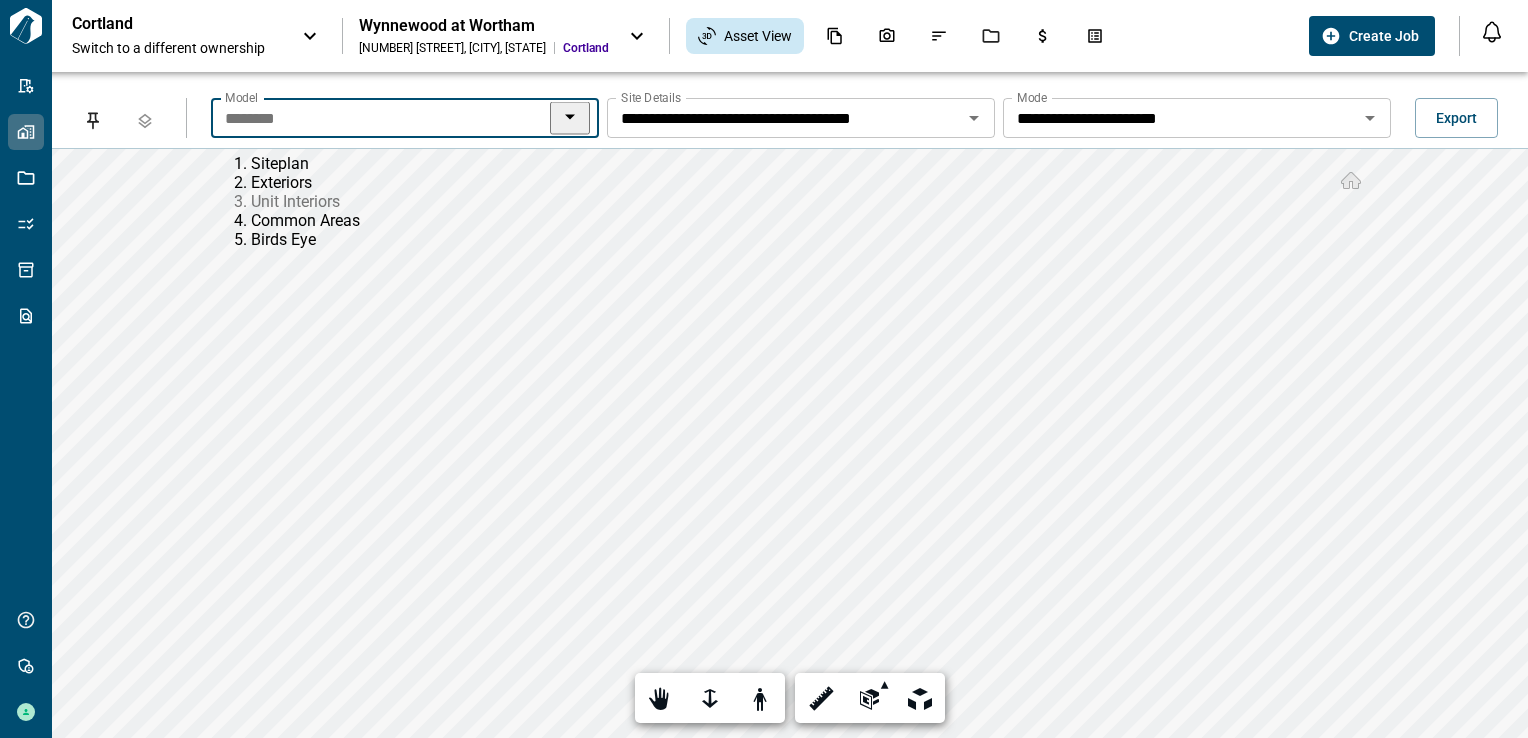 click on "Unit Interiors" at bounding box center (425, 201) 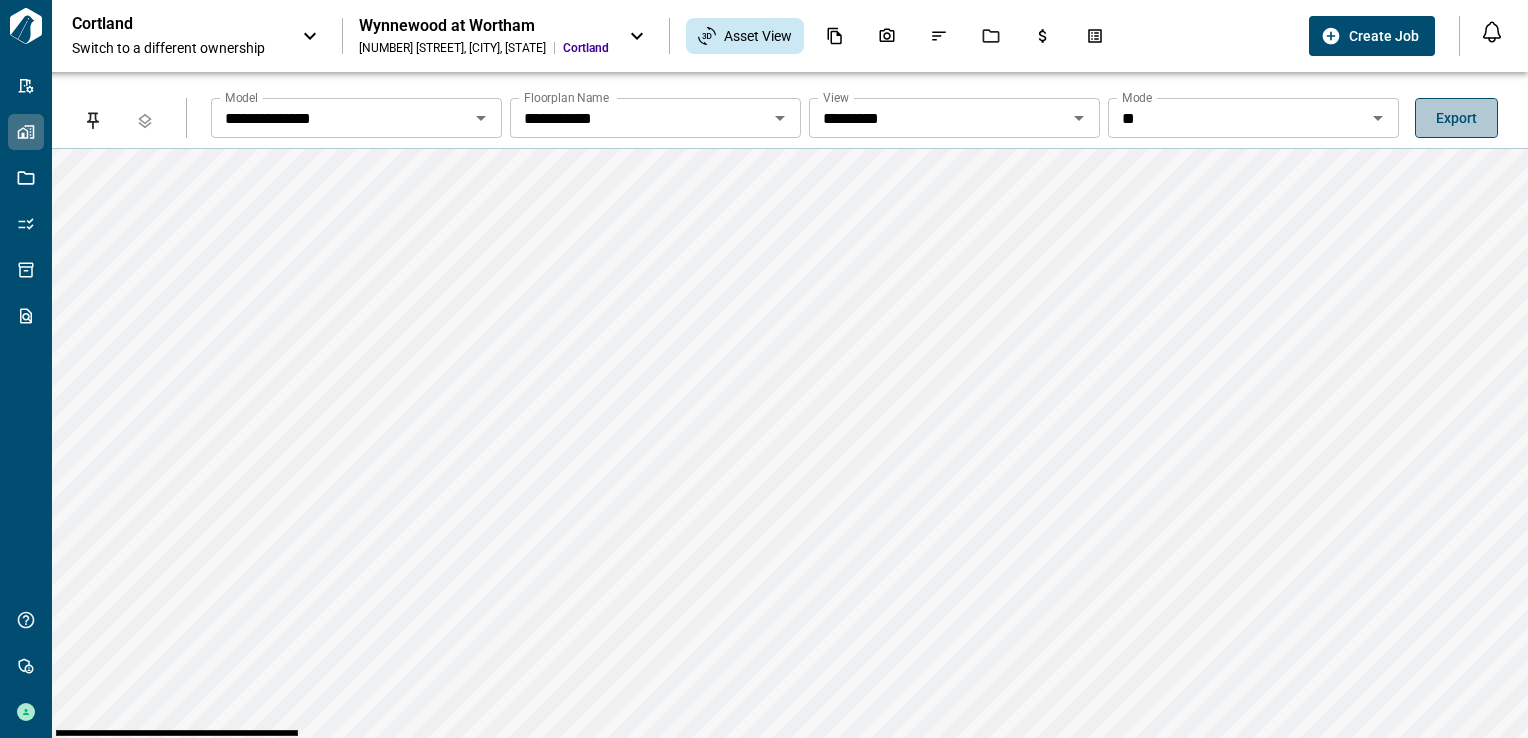 click on "Export" at bounding box center (1456, 118) 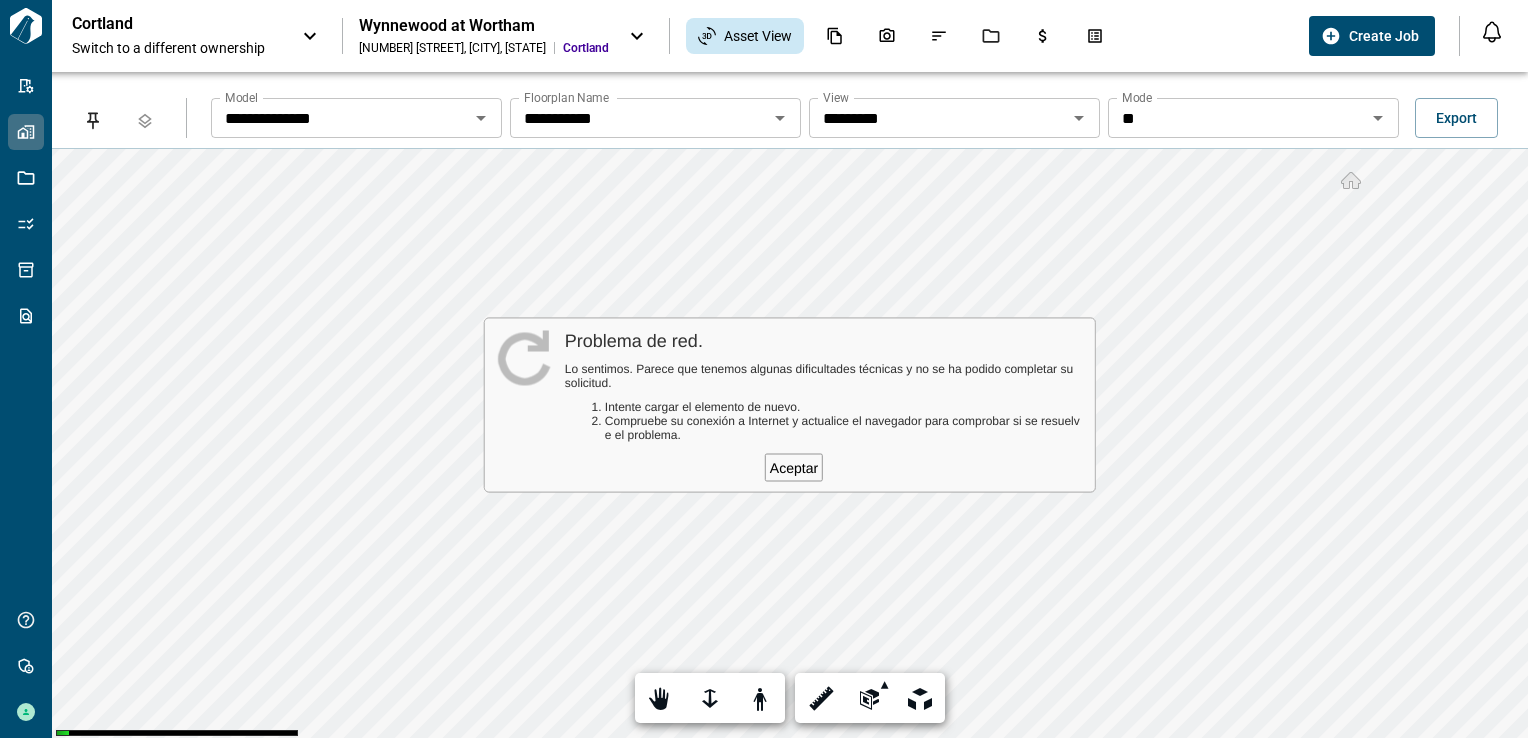 scroll, scrollTop: 0, scrollLeft: 0, axis: both 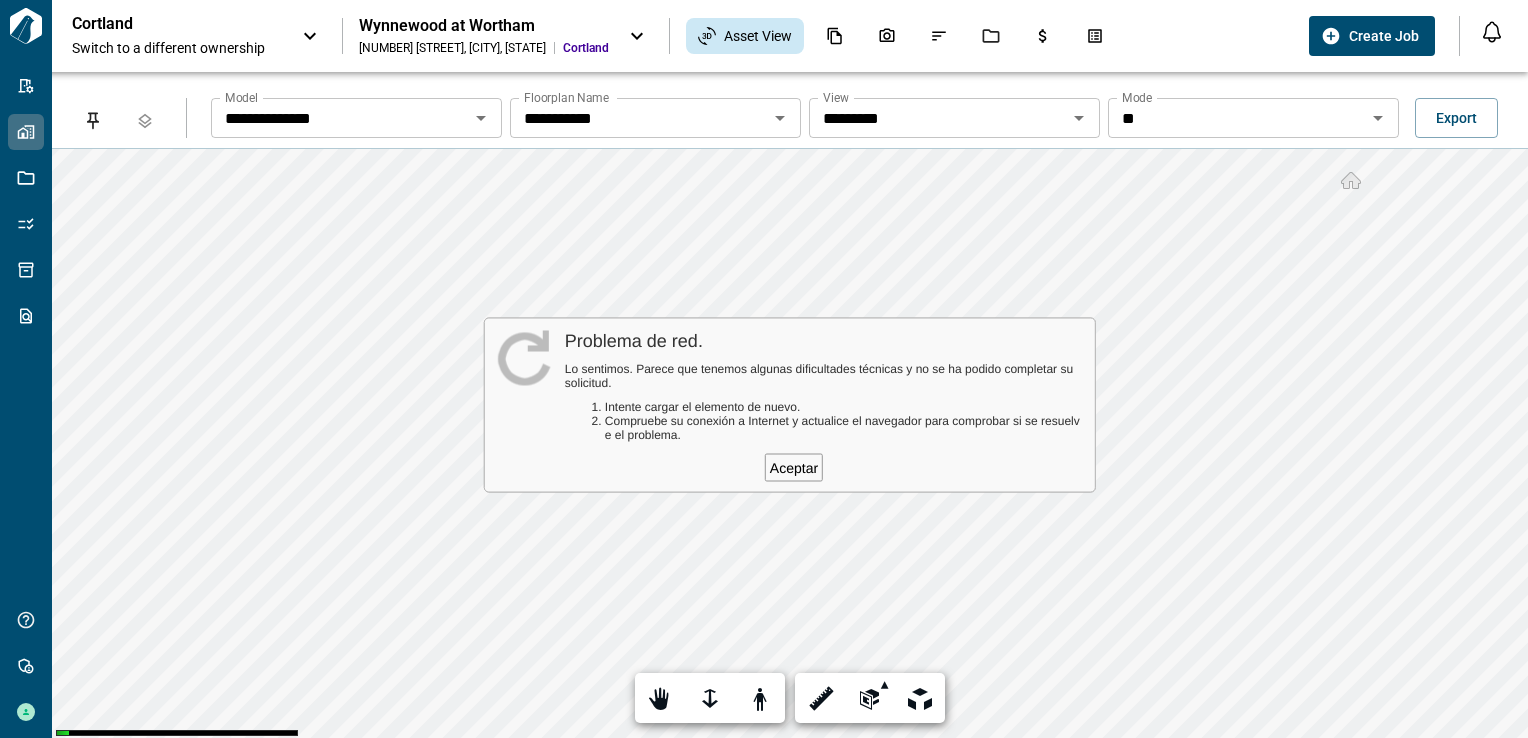 click on "**********" at bounding box center (340, 118) 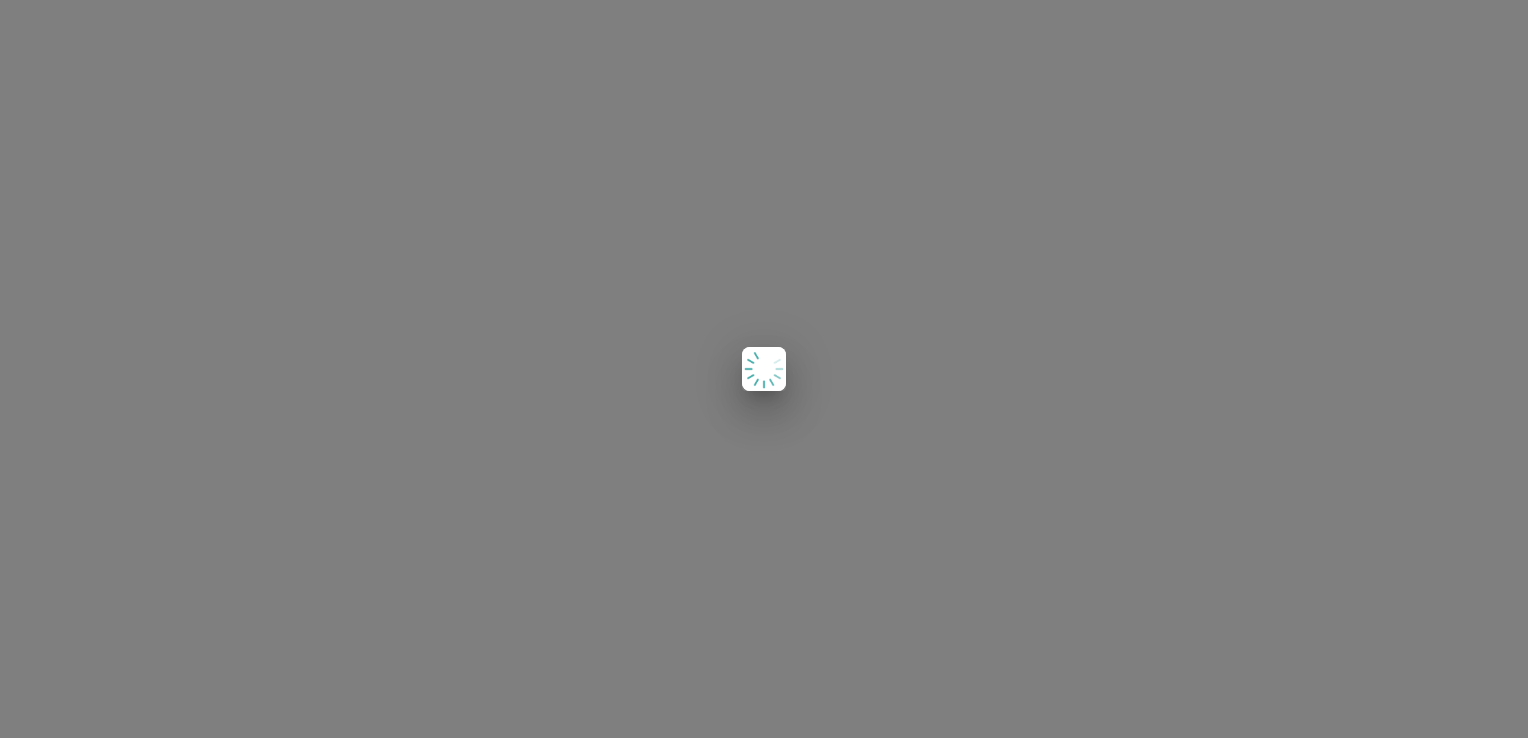 scroll, scrollTop: 0, scrollLeft: 0, axis: both 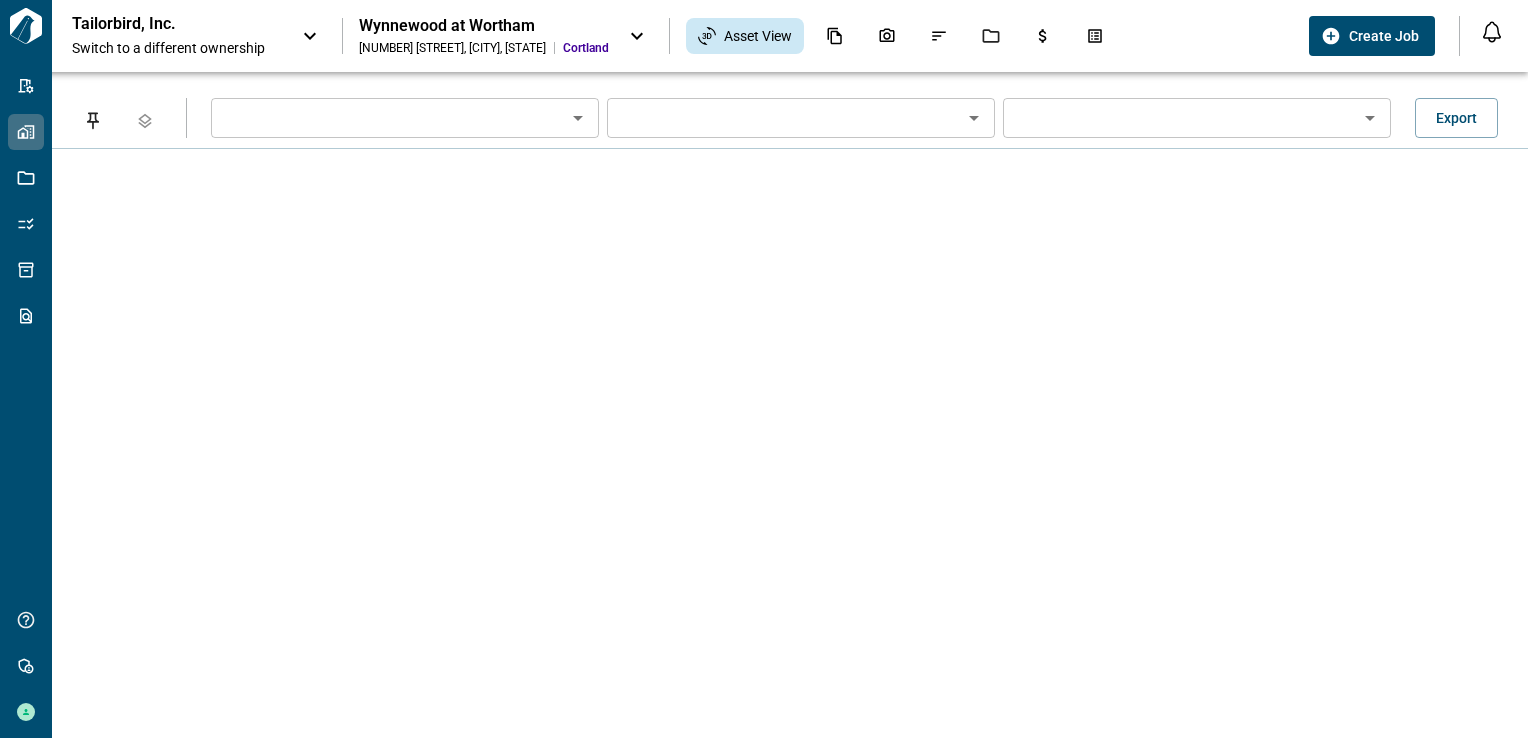 type on "********" 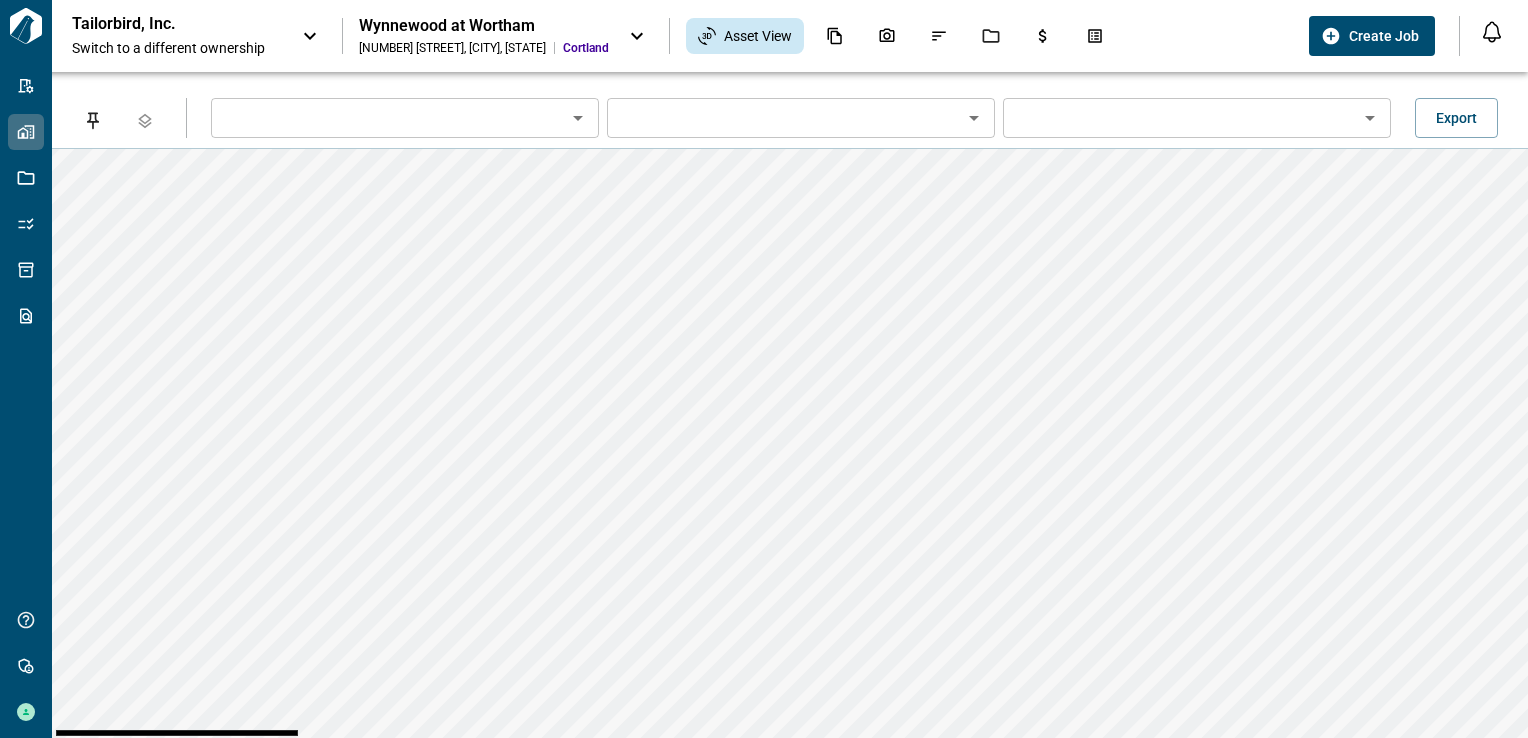 type on "********" 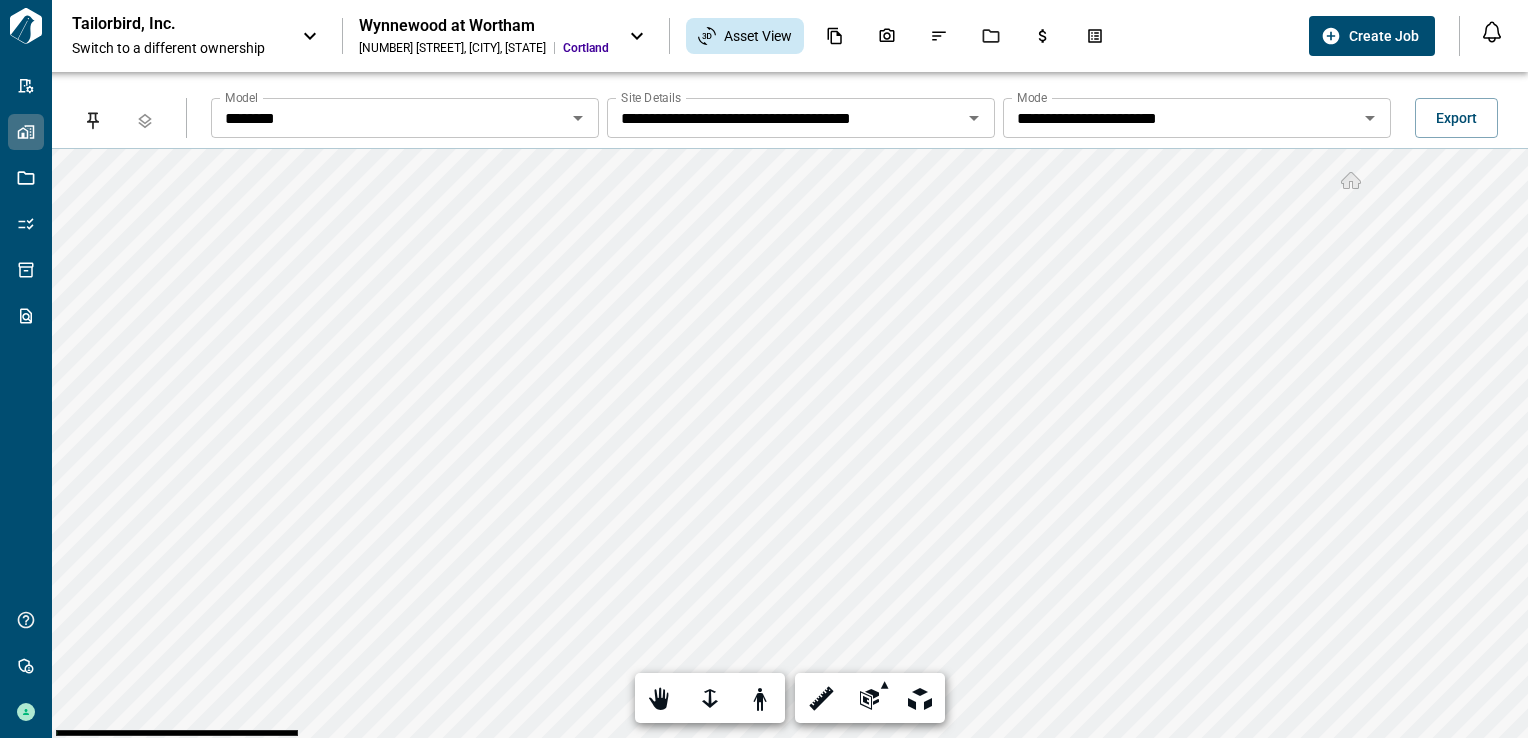click on "**********" at bounding box center [388, 118] 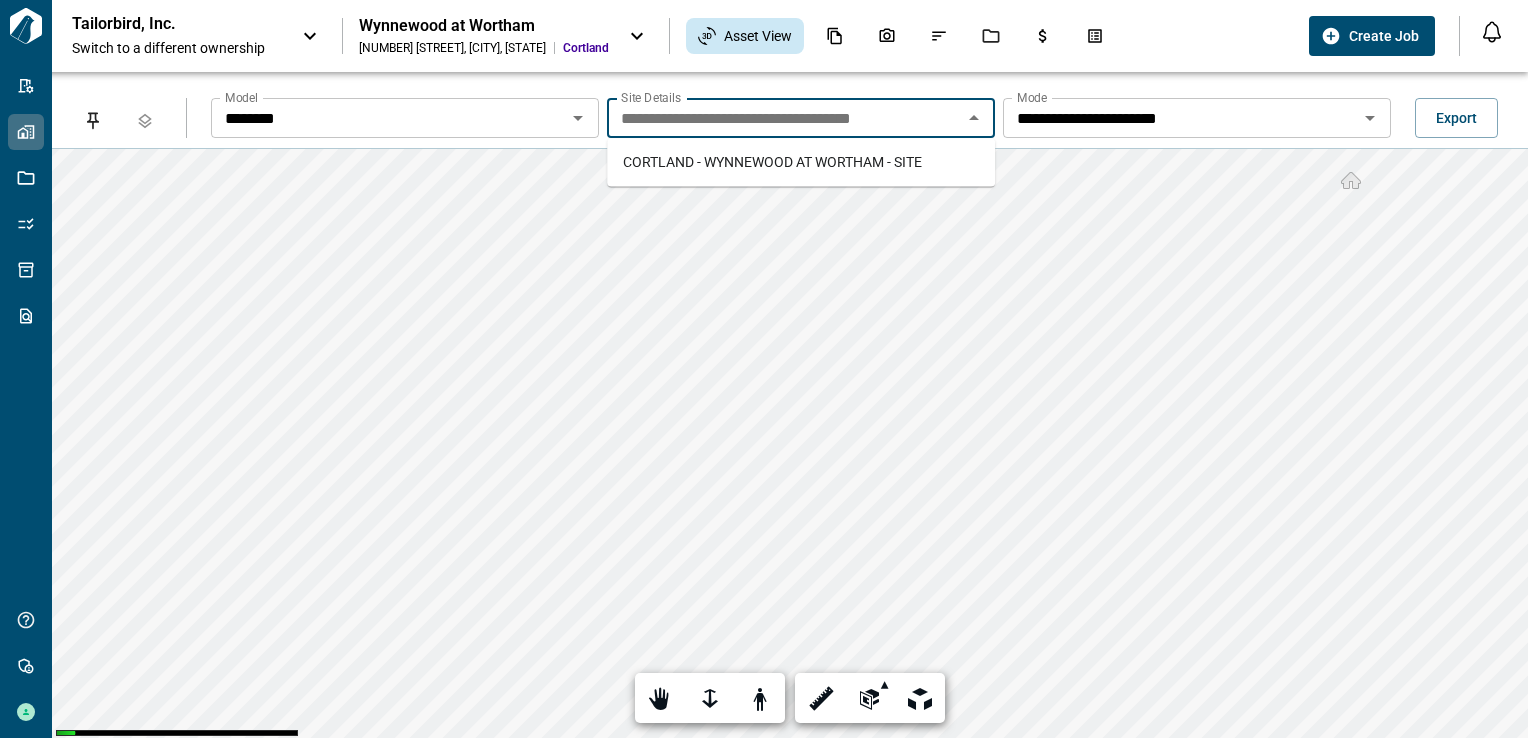 click on "********" at bounding box center [388, 118] 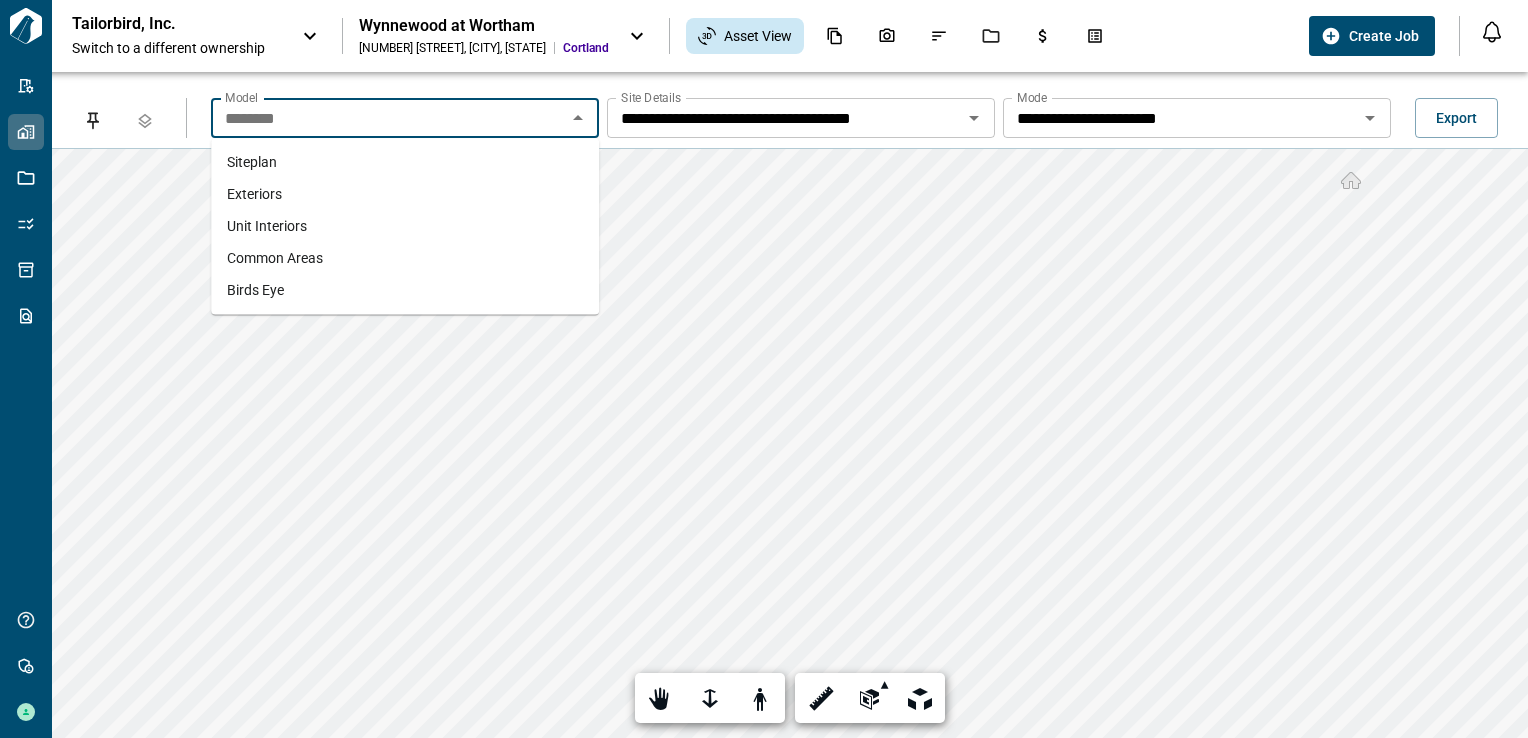 click on "Unit Interiors" at bounding box center [405, 226] 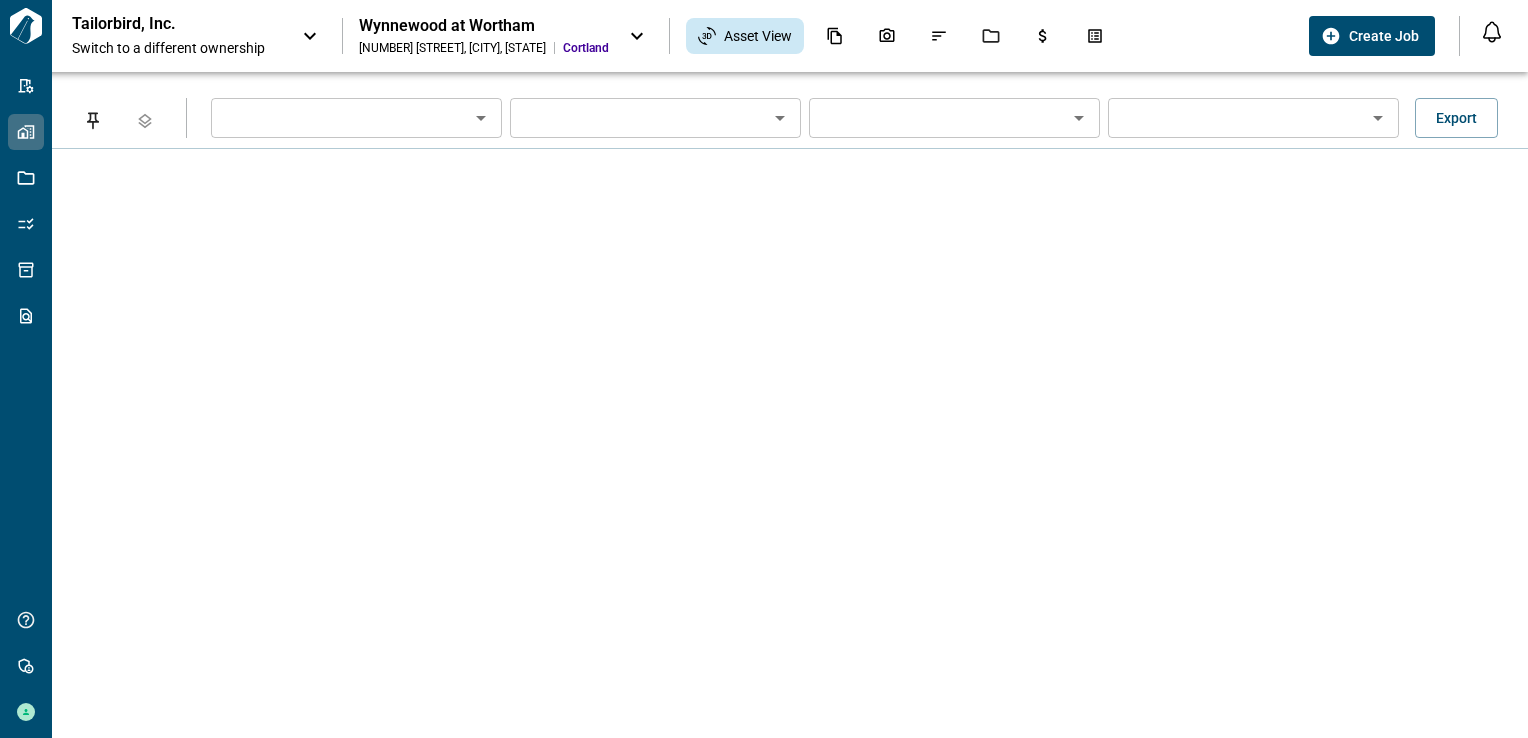 type on "**********" 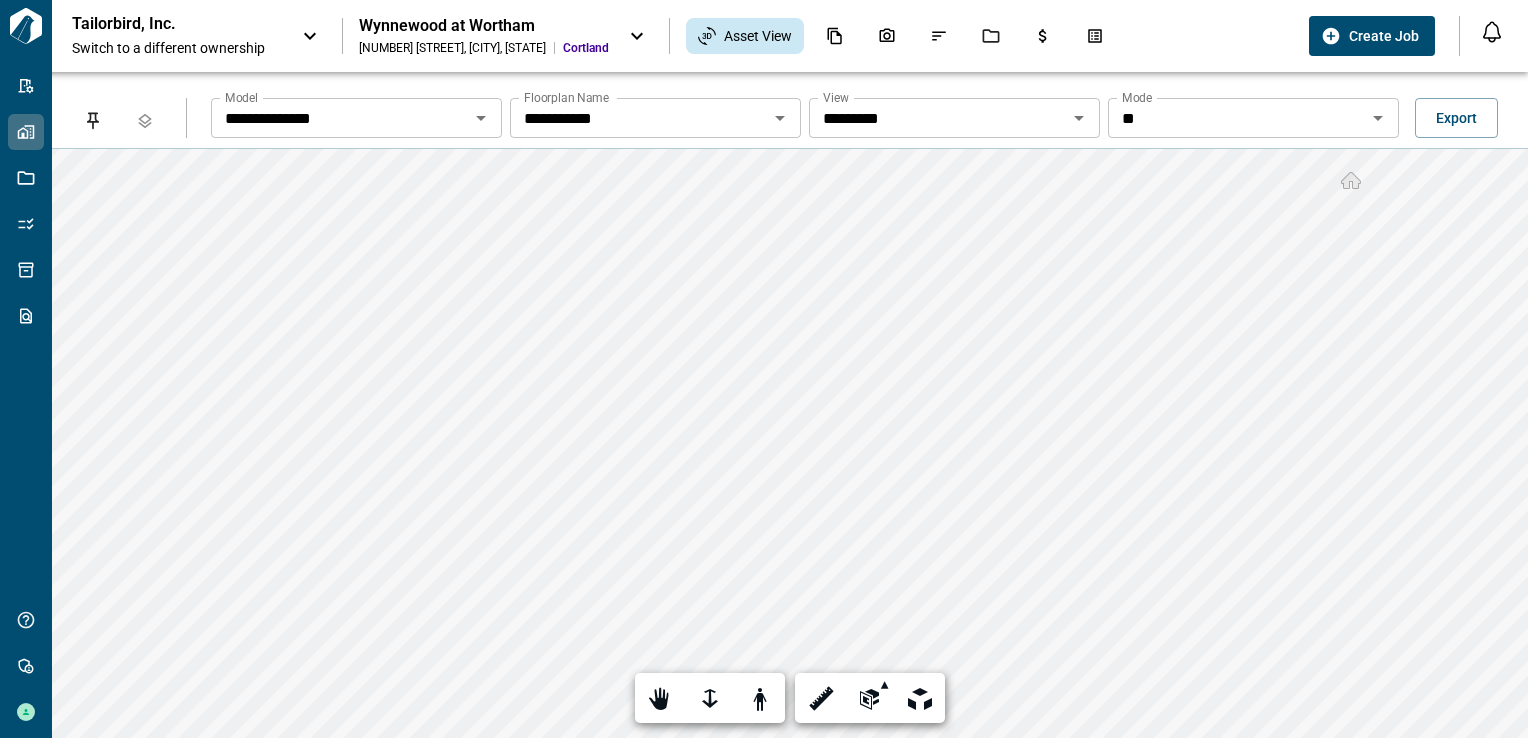 click on "*********" at bounding box center (340, 118) 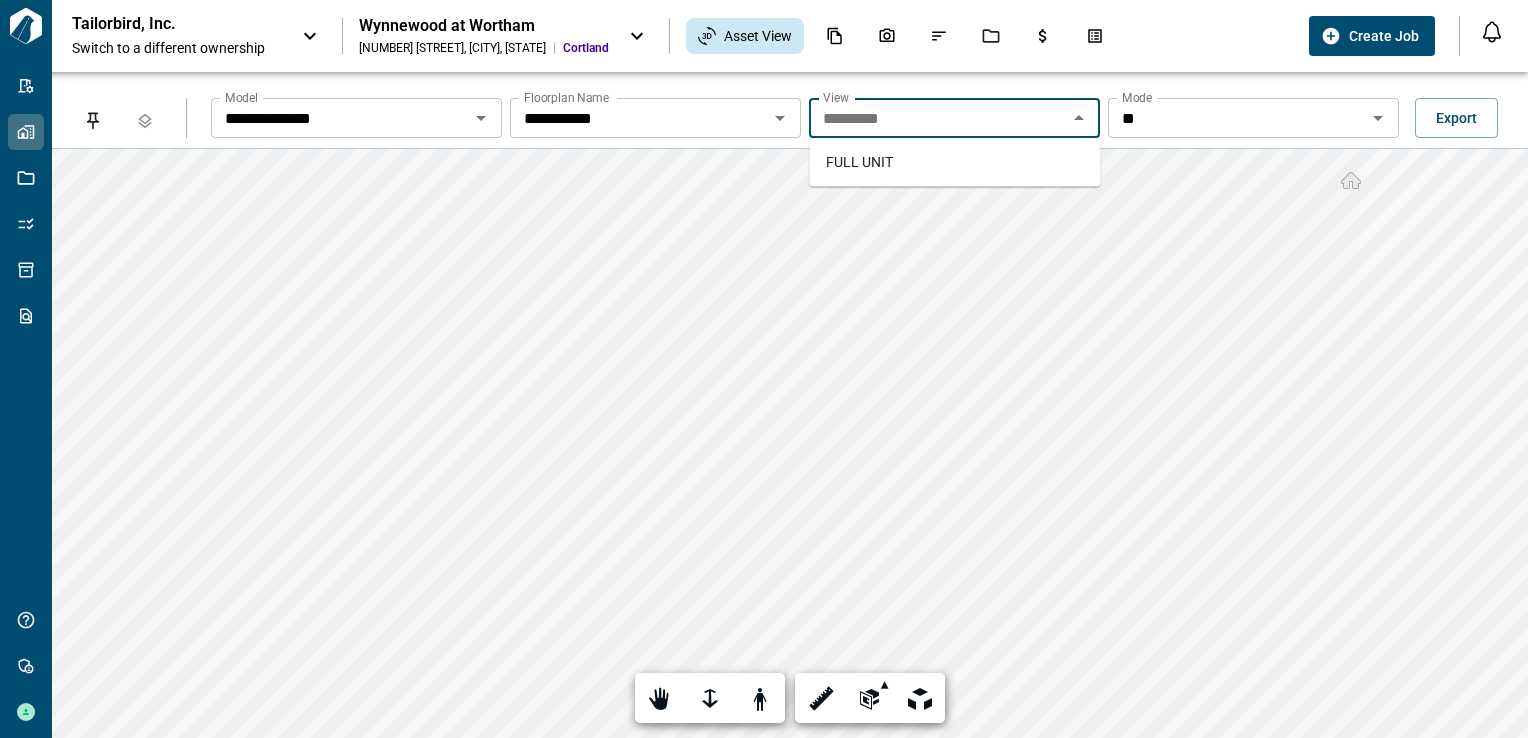 click on "**********" at bounding box center [340, 118] 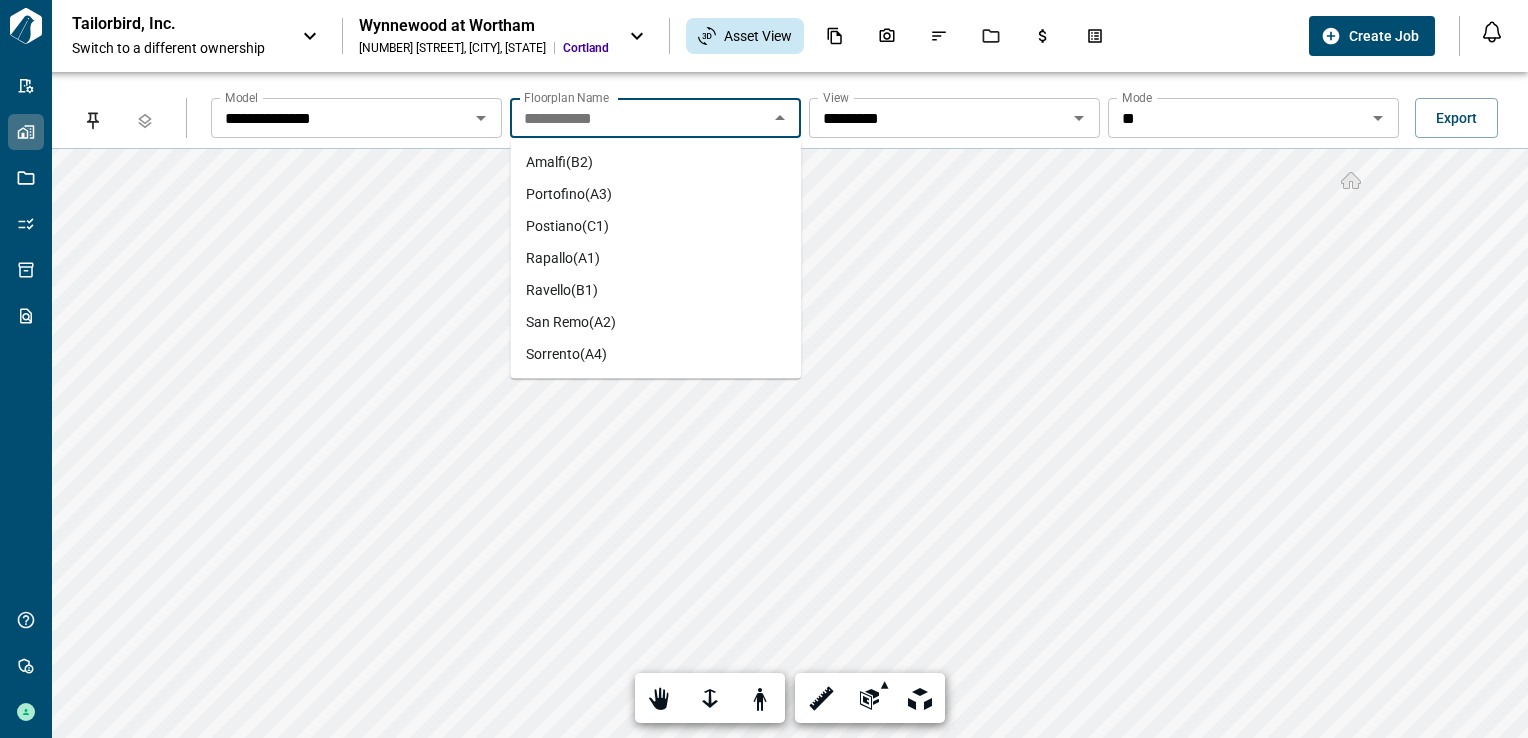 click on "Amalfi(B2)" at bounding box center [655, 162] 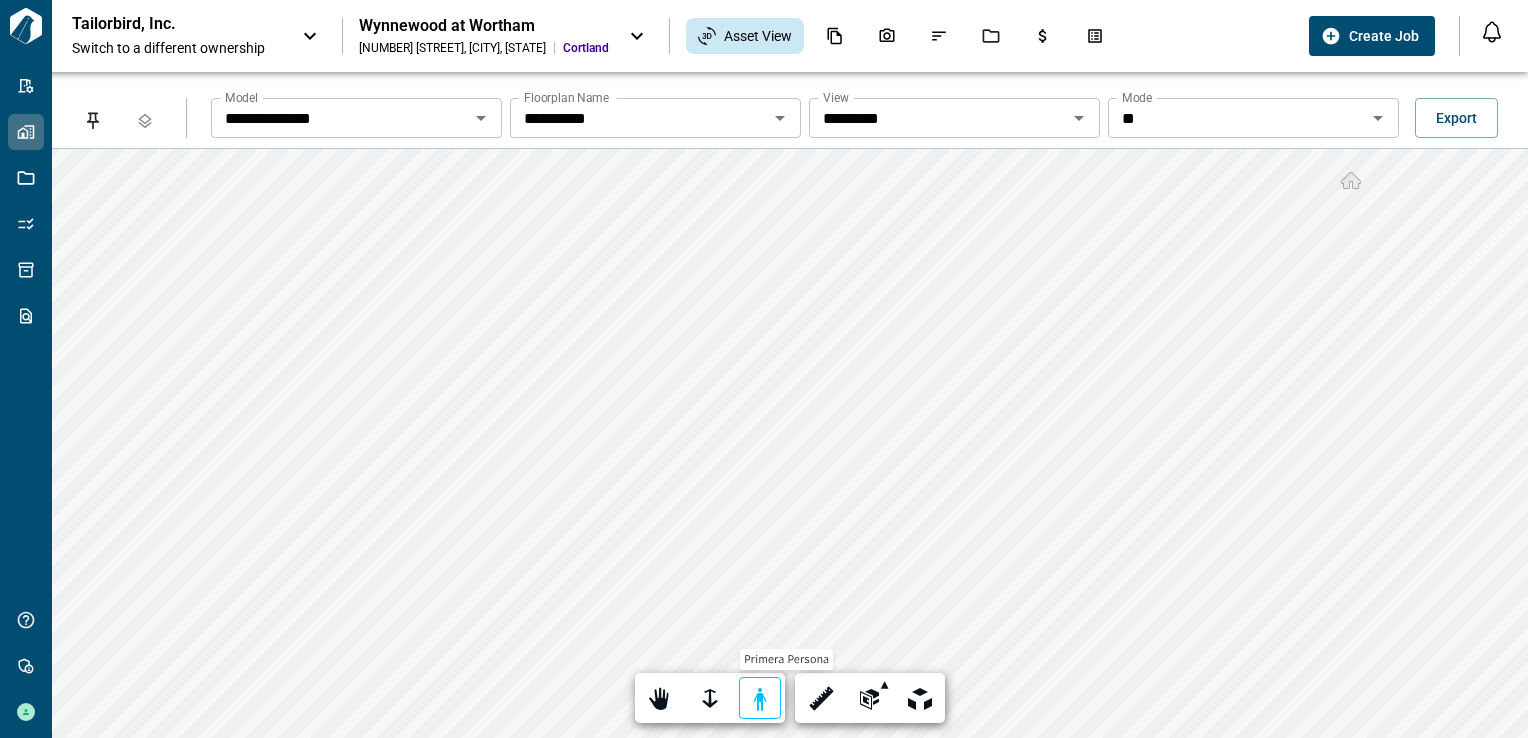 click at bounding box center [760, 699] 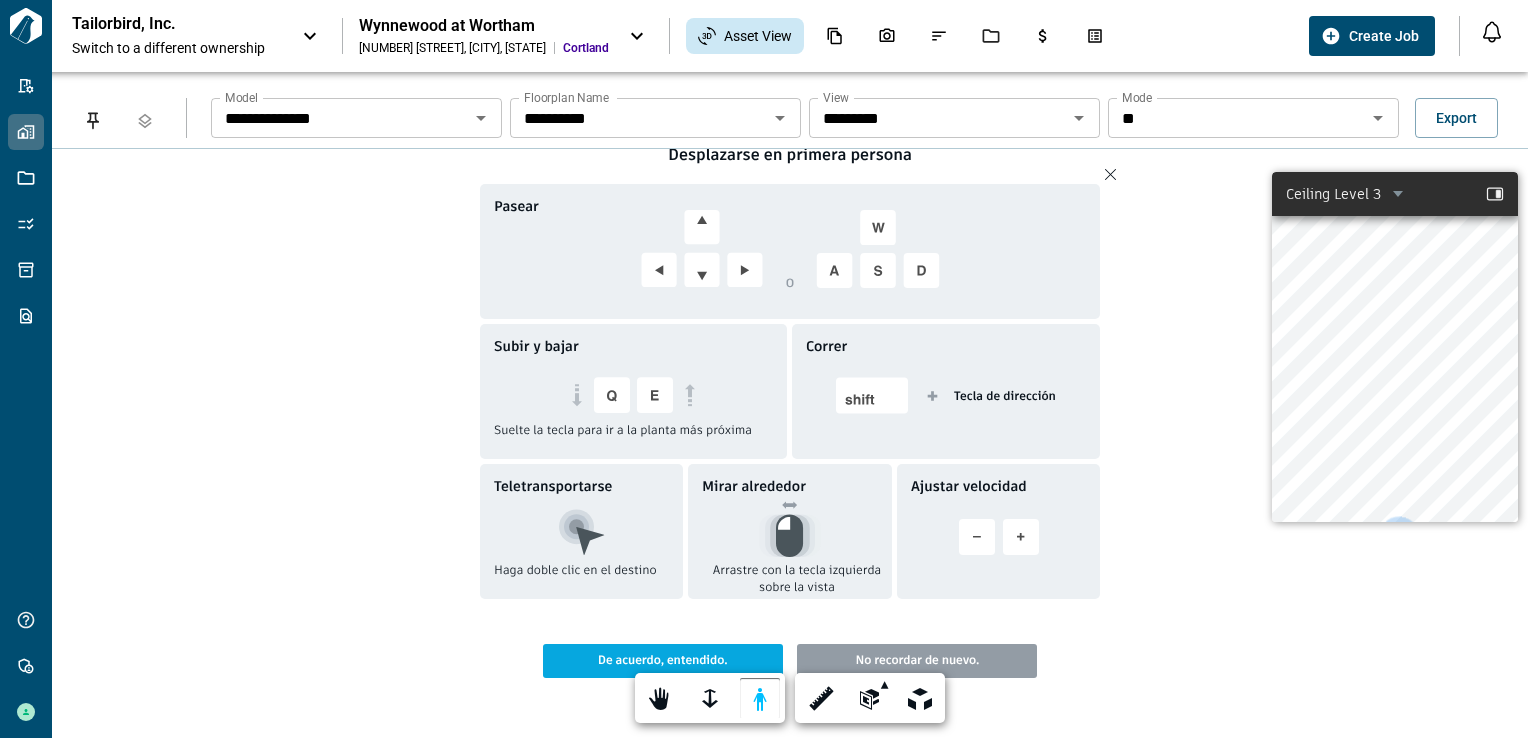 click at bounding box center (1117, 175) 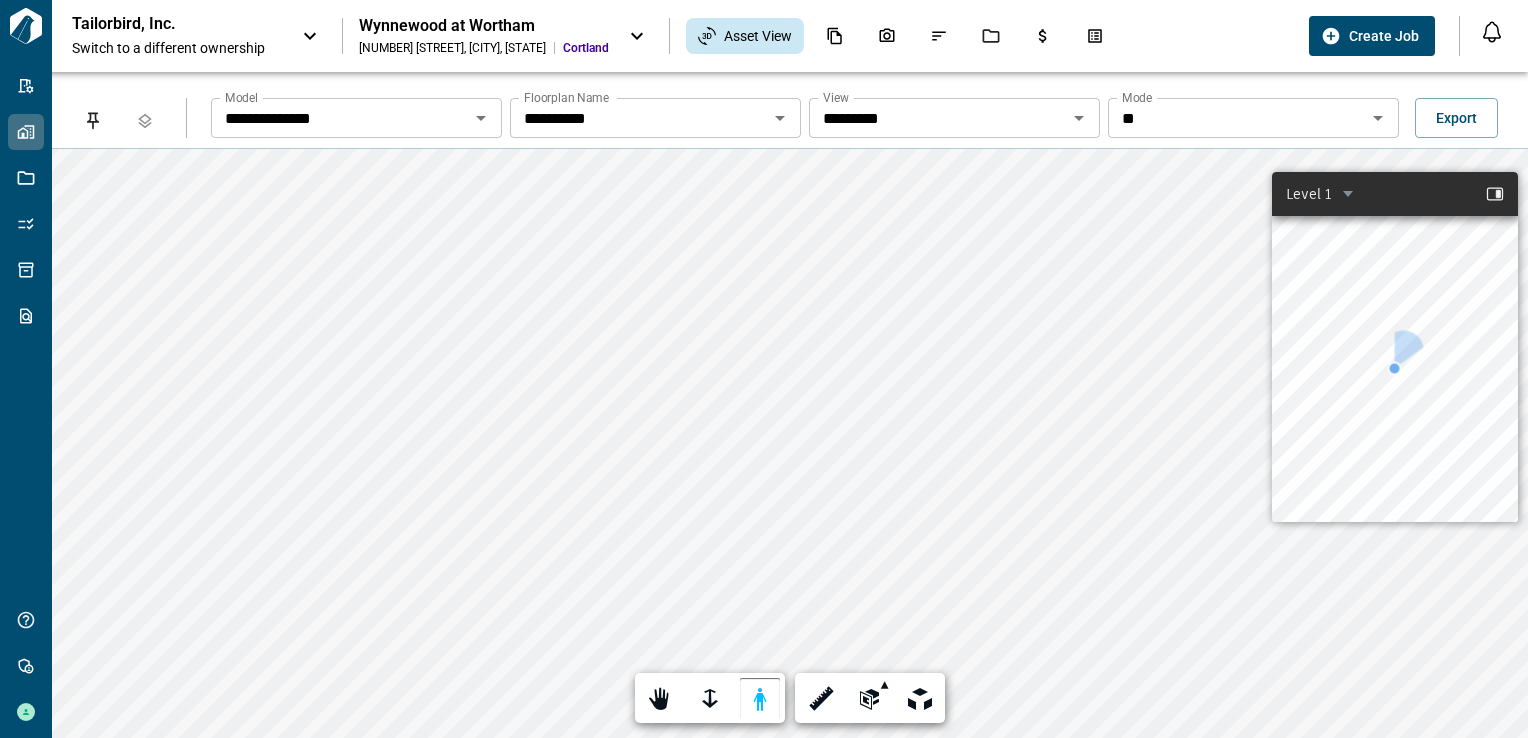 click on "**********" at bounding box center [790, 405] 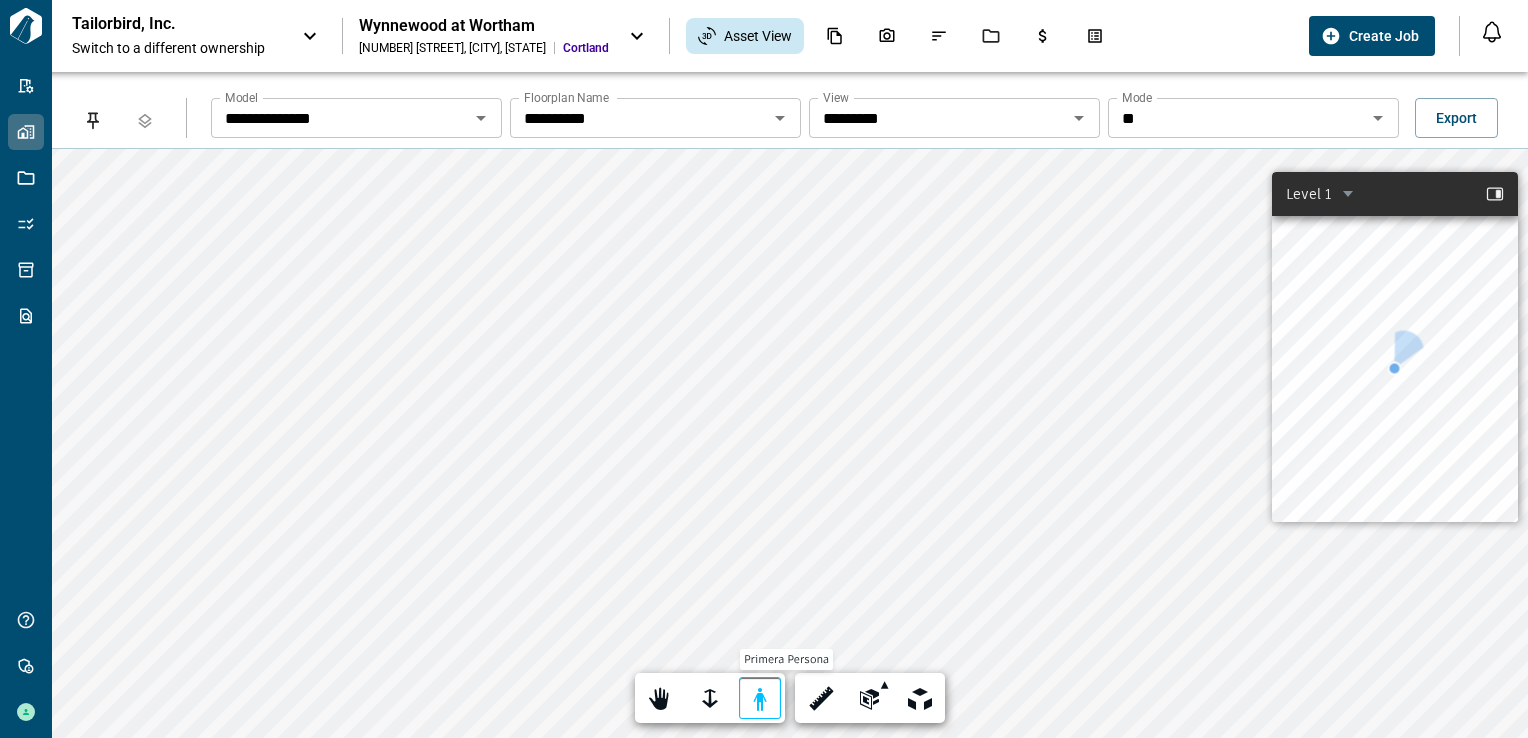 click at bounding box center [760, 699] 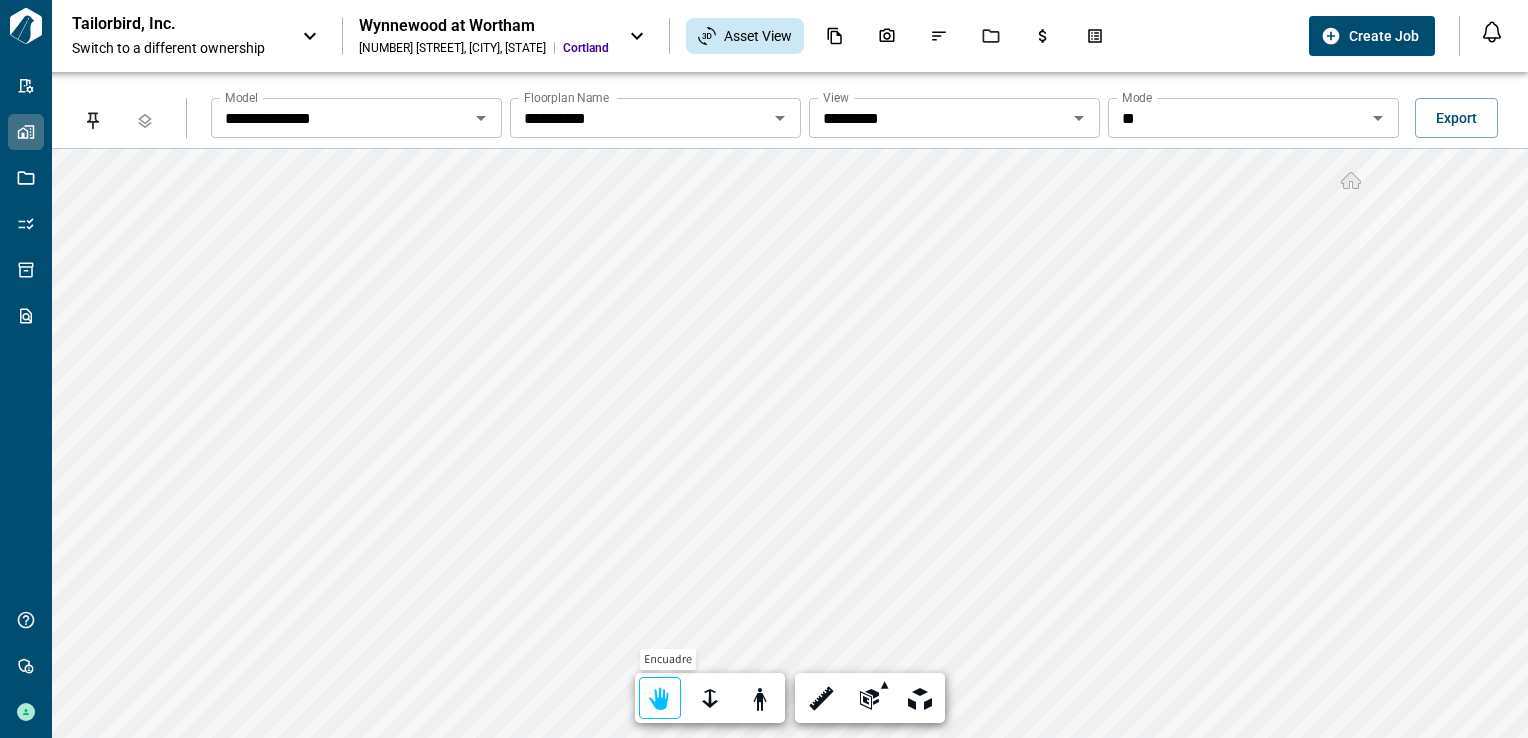 click at bounding box center [660, 699] 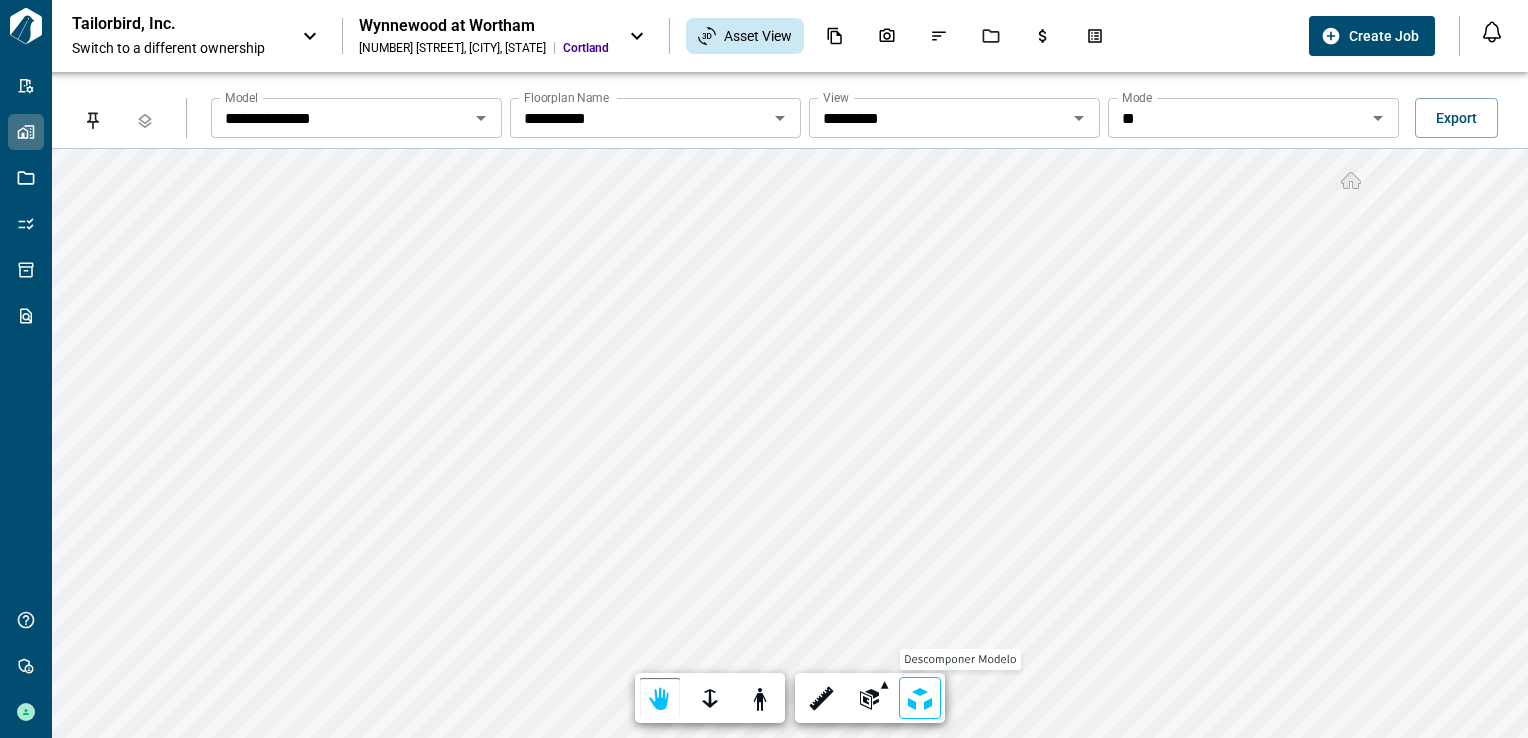click on "**********" at bounding box center (764, 369) 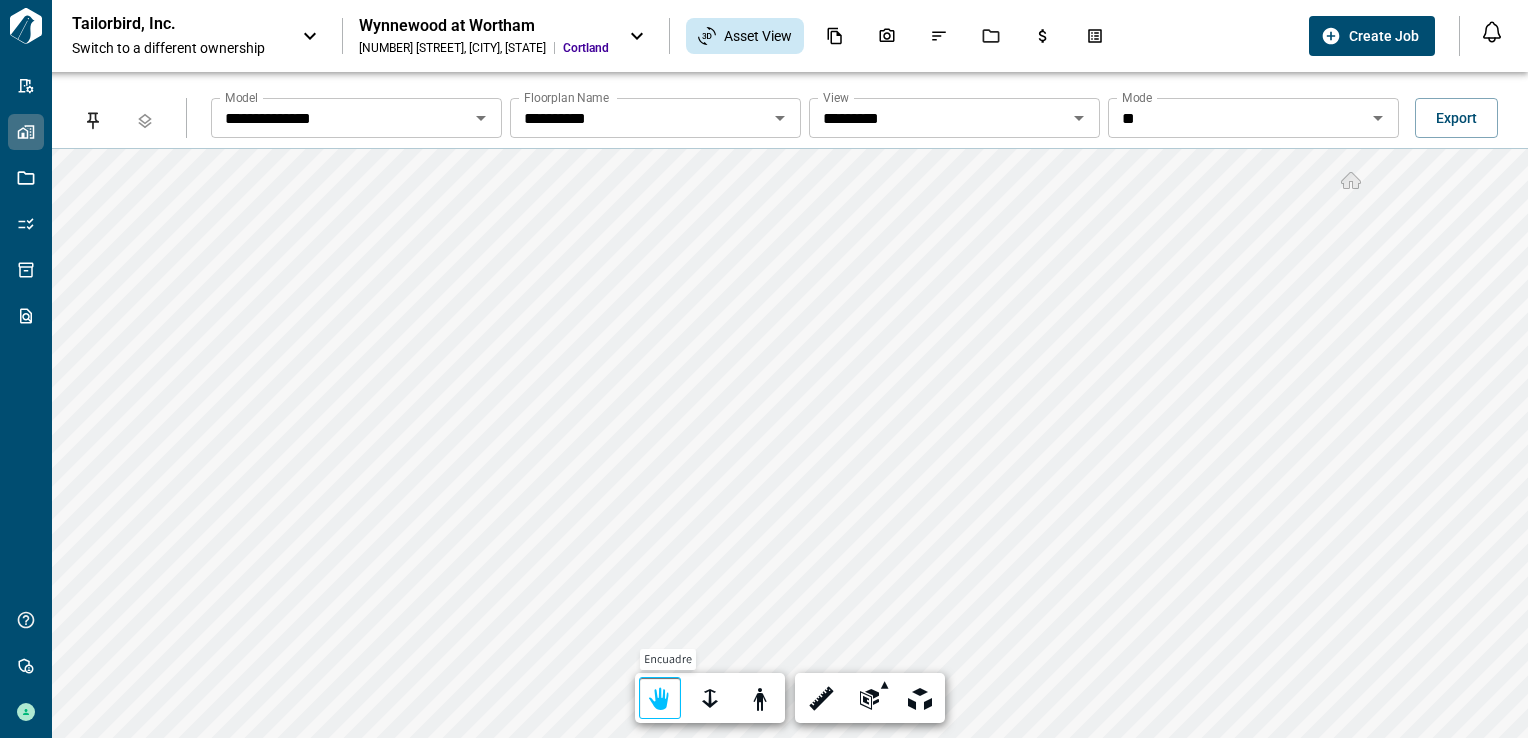 click on "Encuadre" at bounding box center [660, 698] 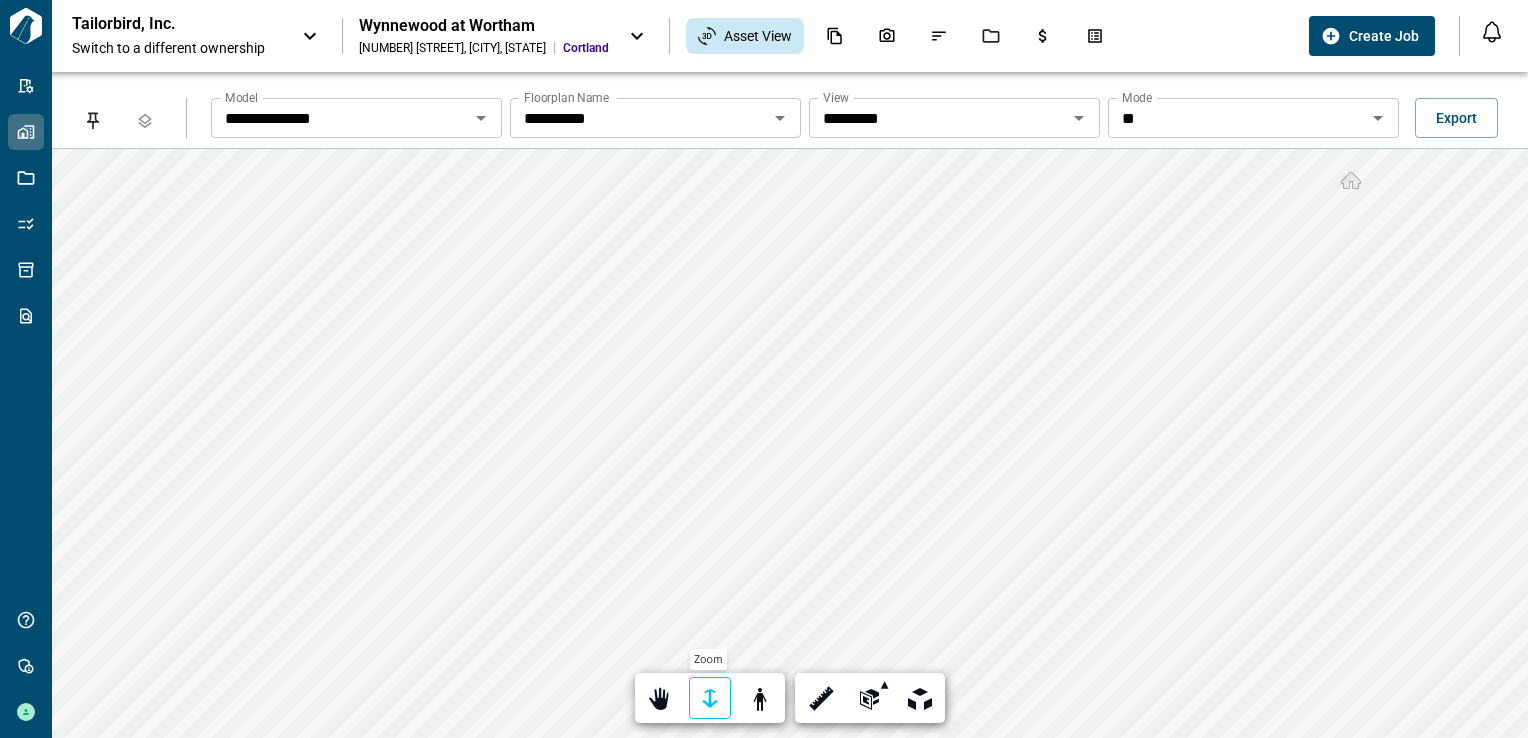 click at bounding box center [710, 699] 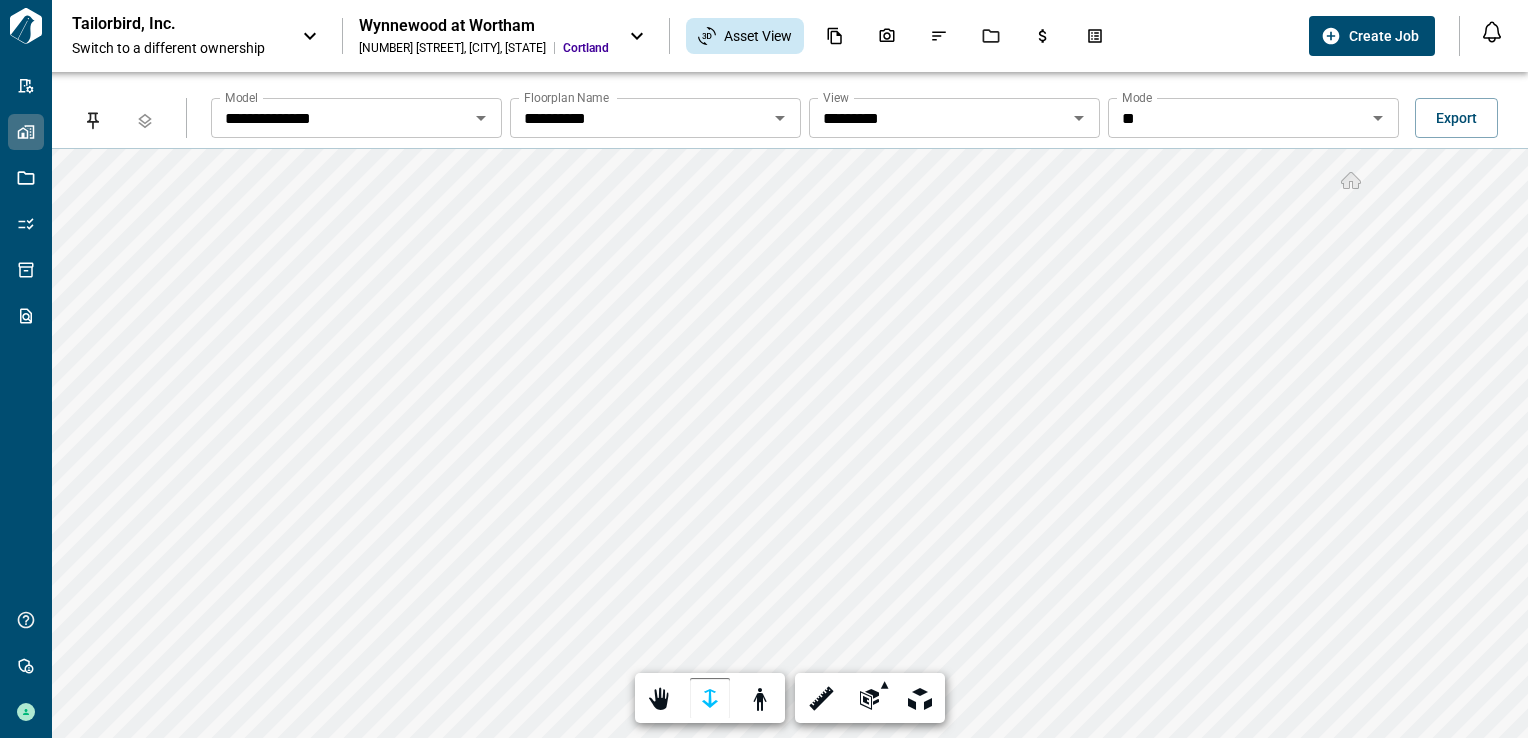 click on "**********" at bounding box center [764, 369] 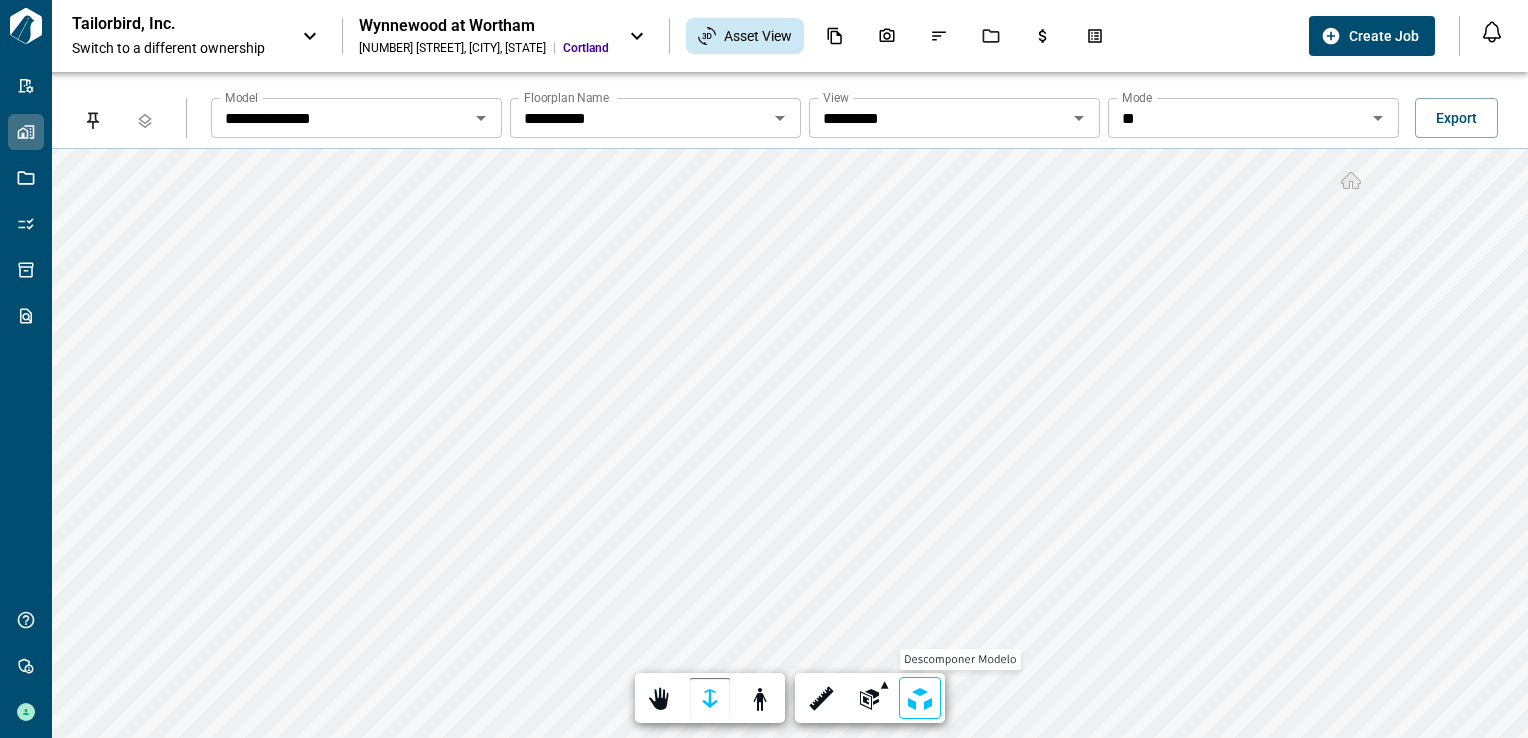 click on "**********" at bounding box center (790, 405) 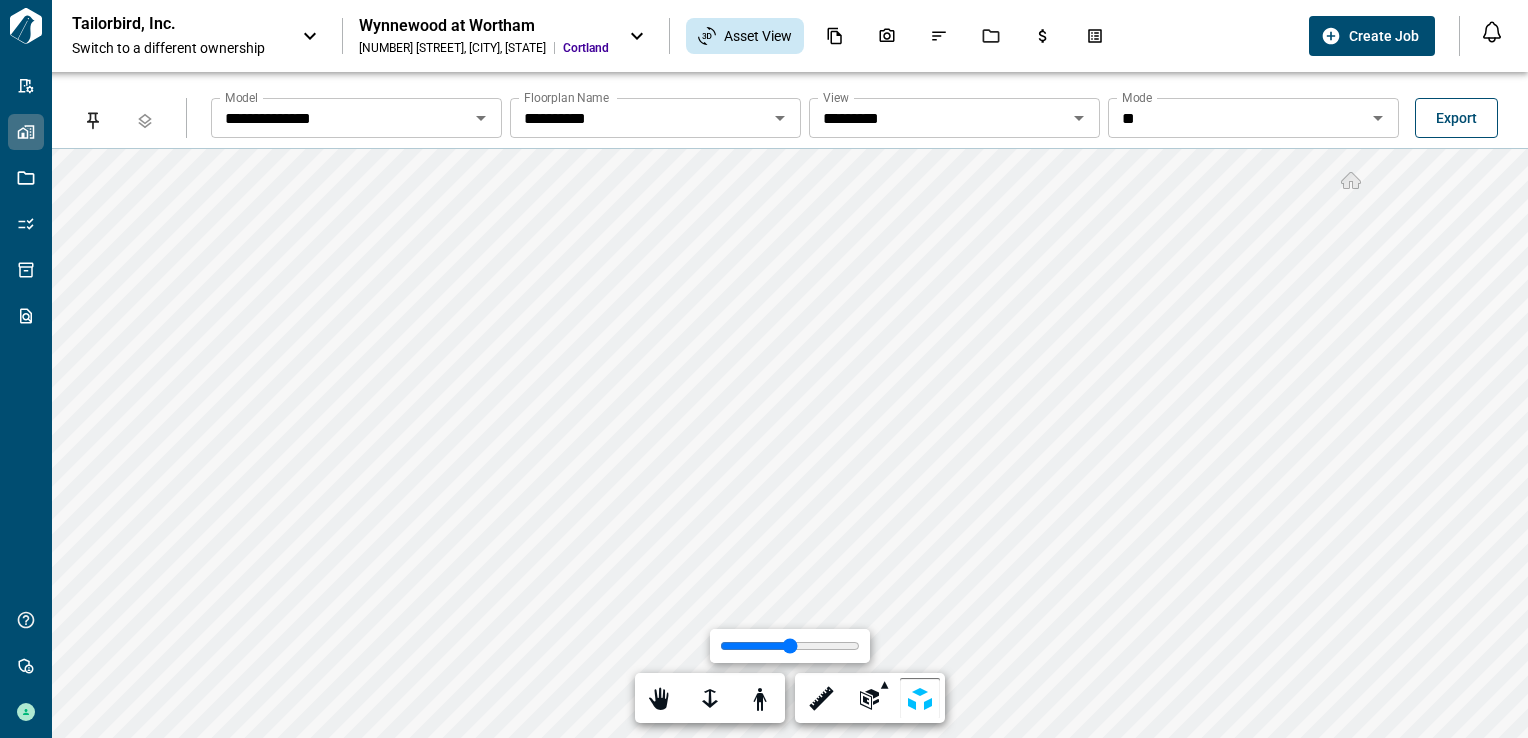 click on "Export" at bounding box center (1456, 118) 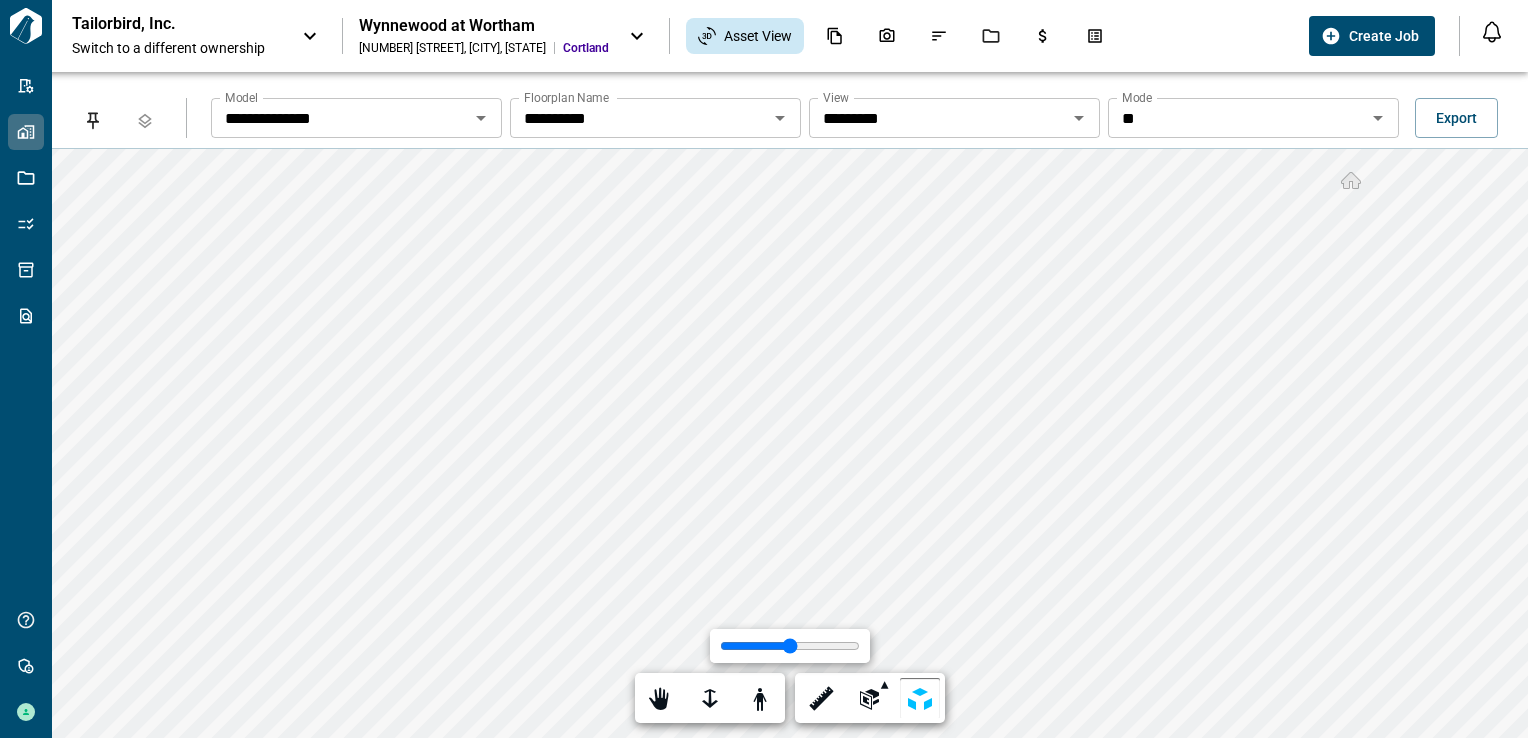scroll, scrollTop: 3520, scrollLeft: 0, axis: vertical 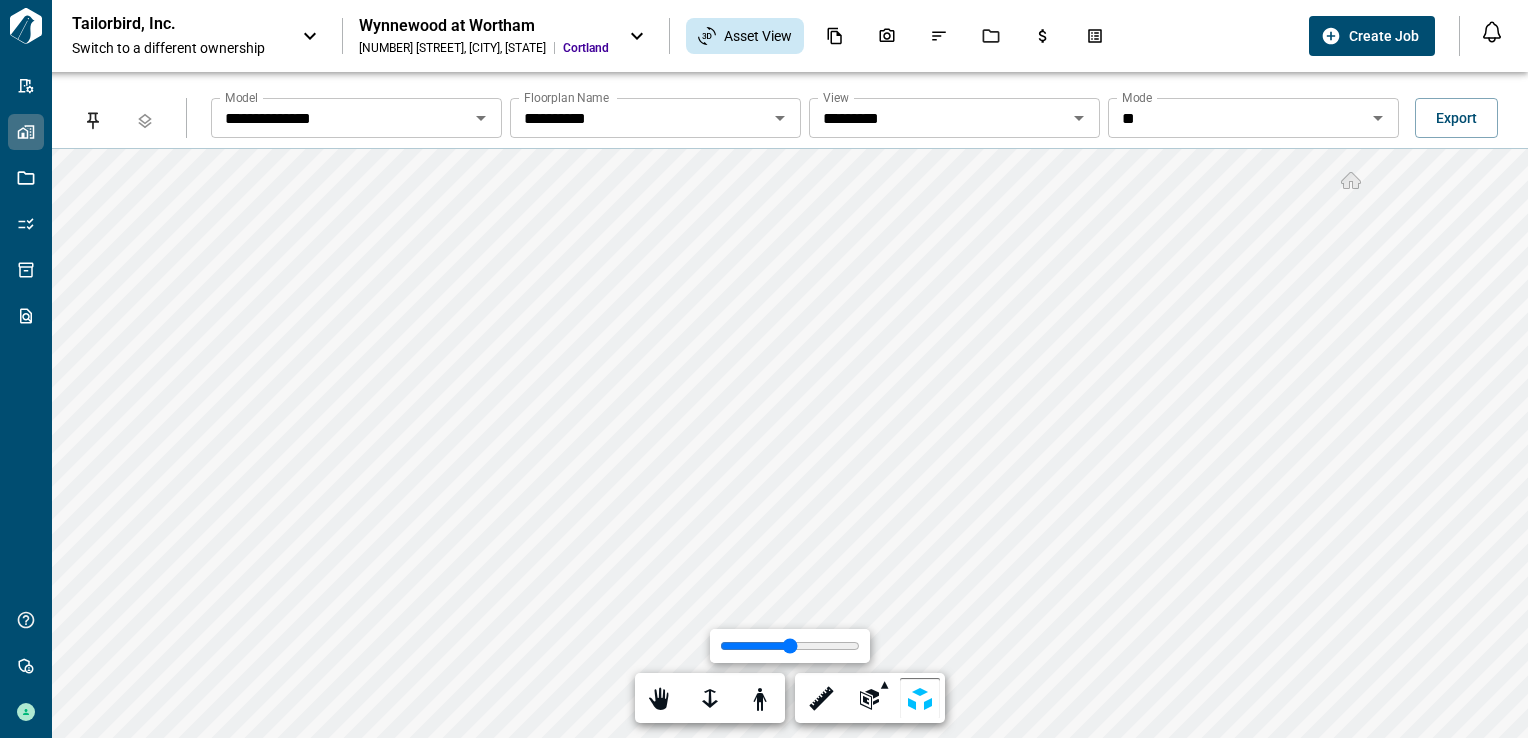 click on "**********" at bounding box center (340, 118) 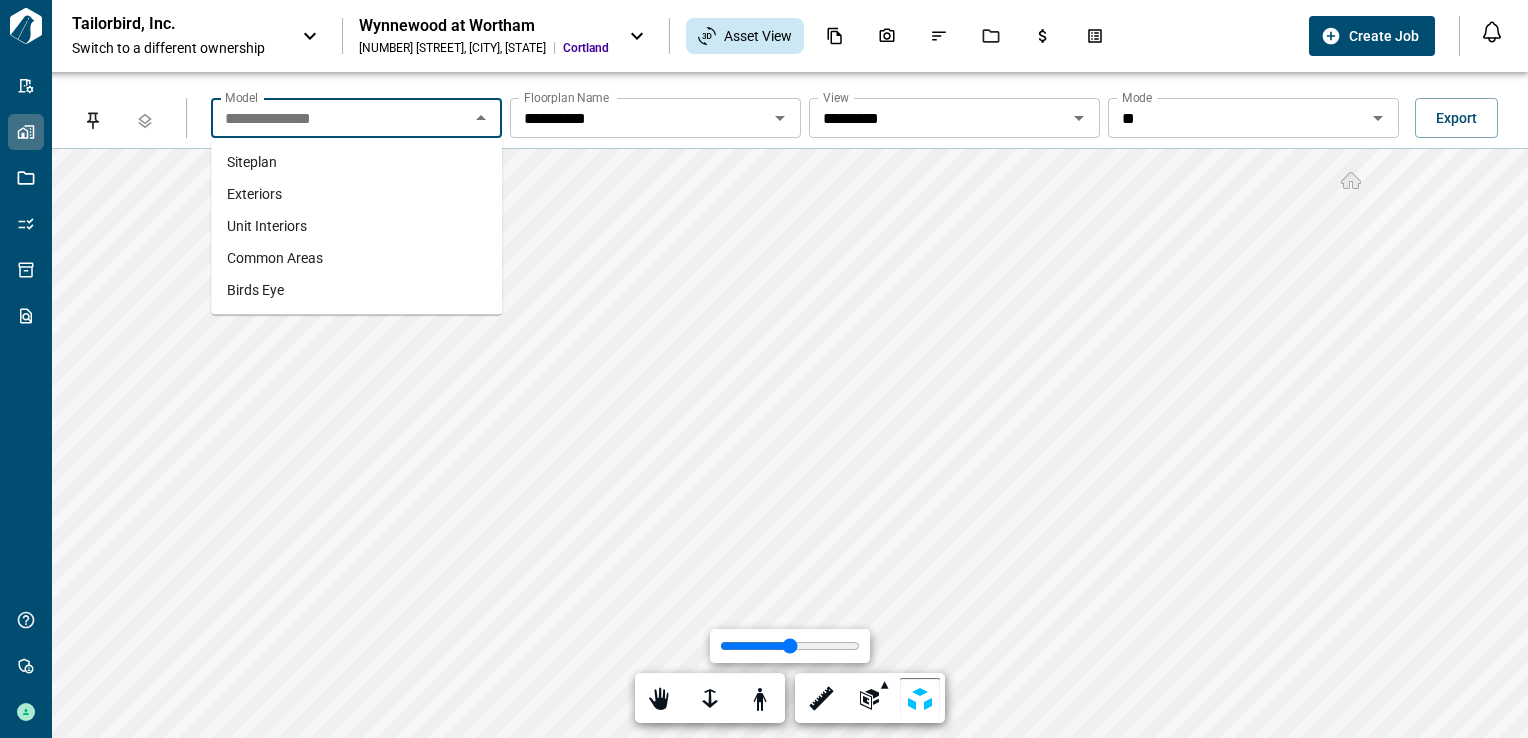 click on "Exteriors" at bounding box center (356, 194) 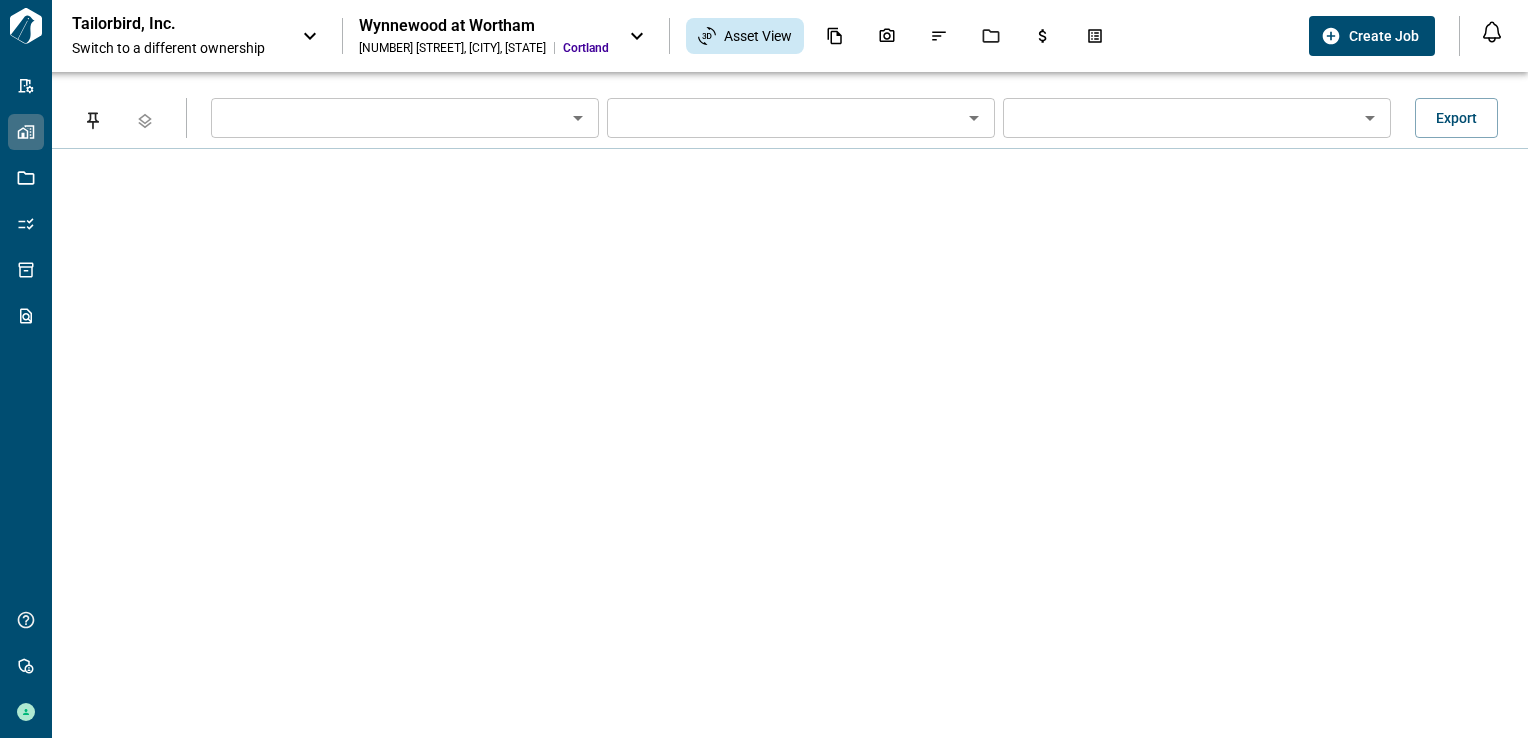 type on "*********" 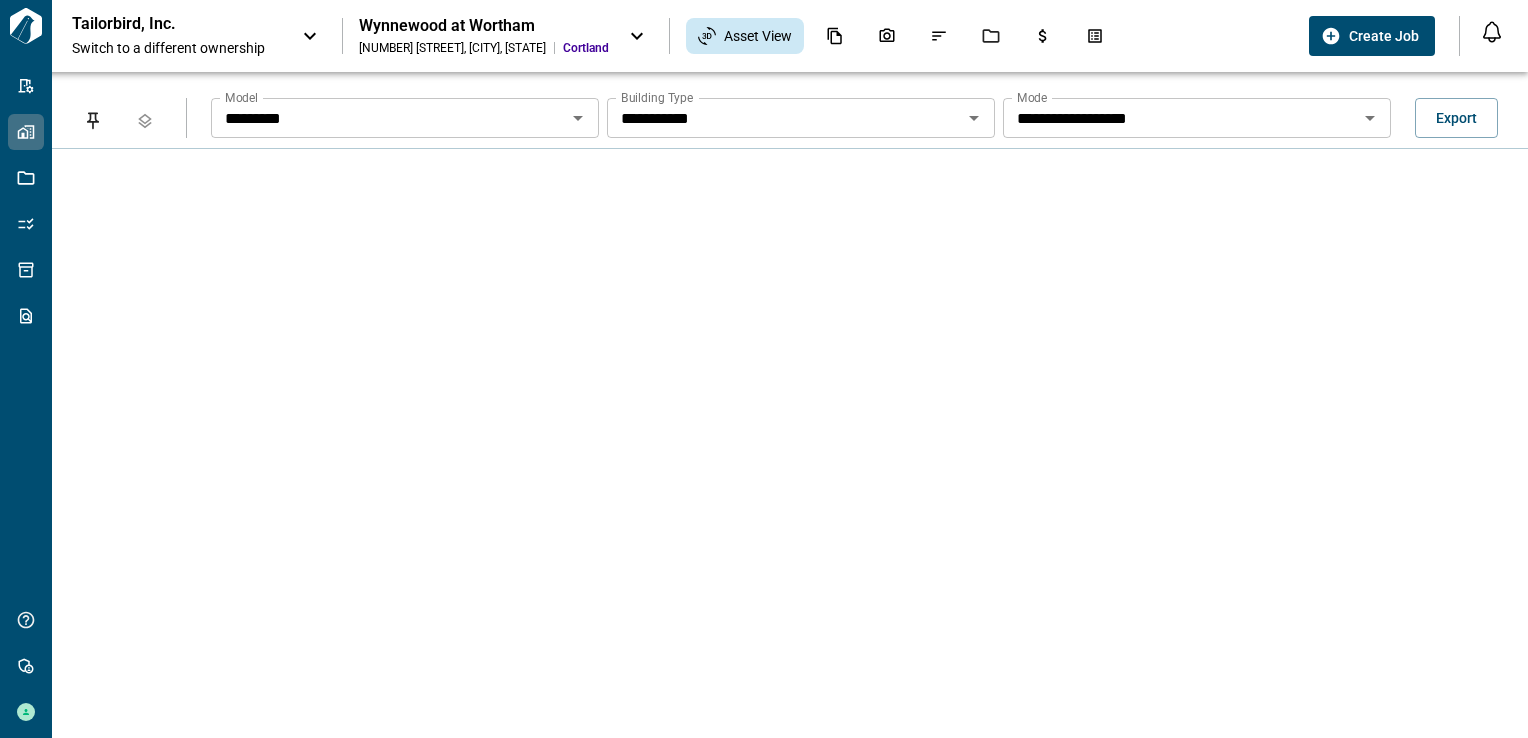 click on "**********" at bounding box center (388, 118) 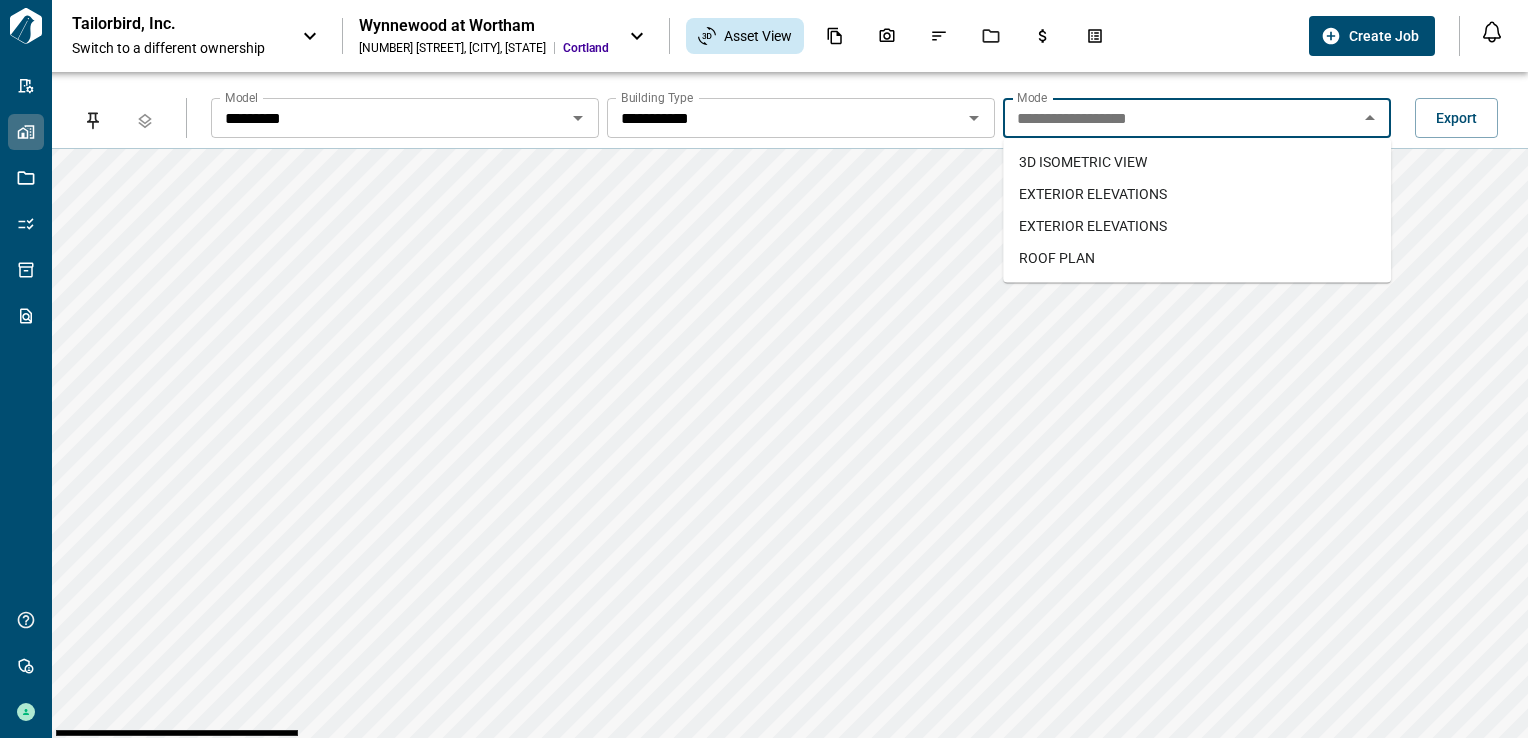 click on "**********" at bounding box center [1180, 118] 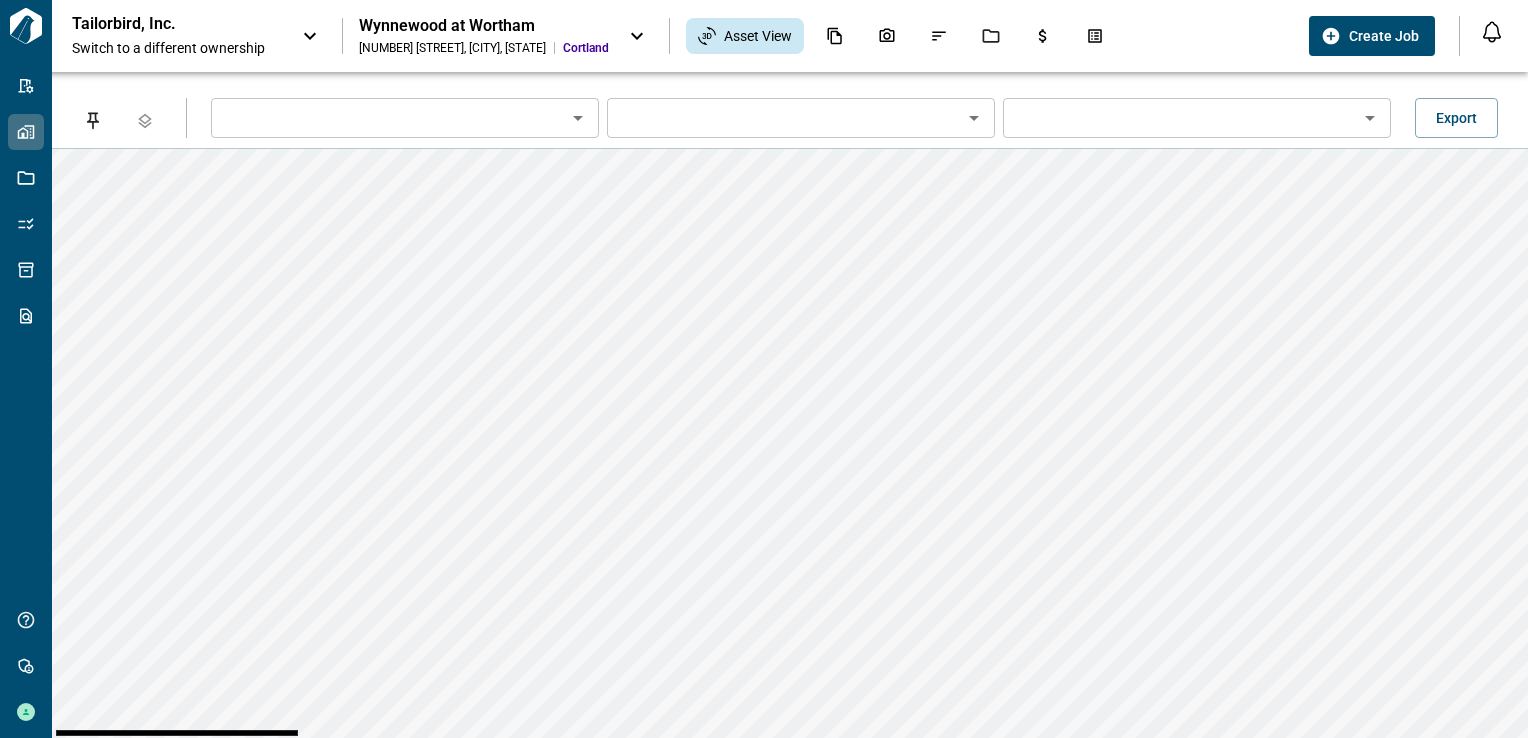 type on "*********" 